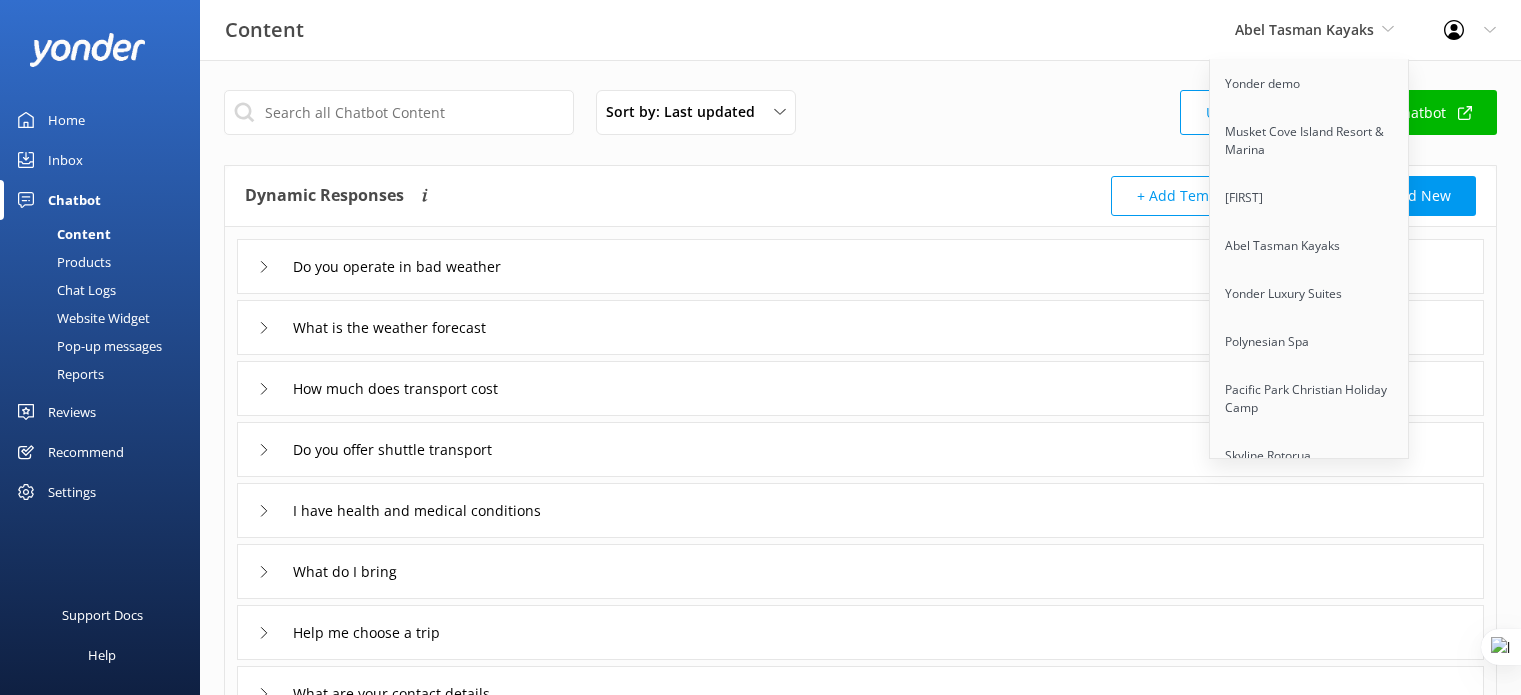 scroll, scrollTop: 0, scrollLeft: 0, axis: both 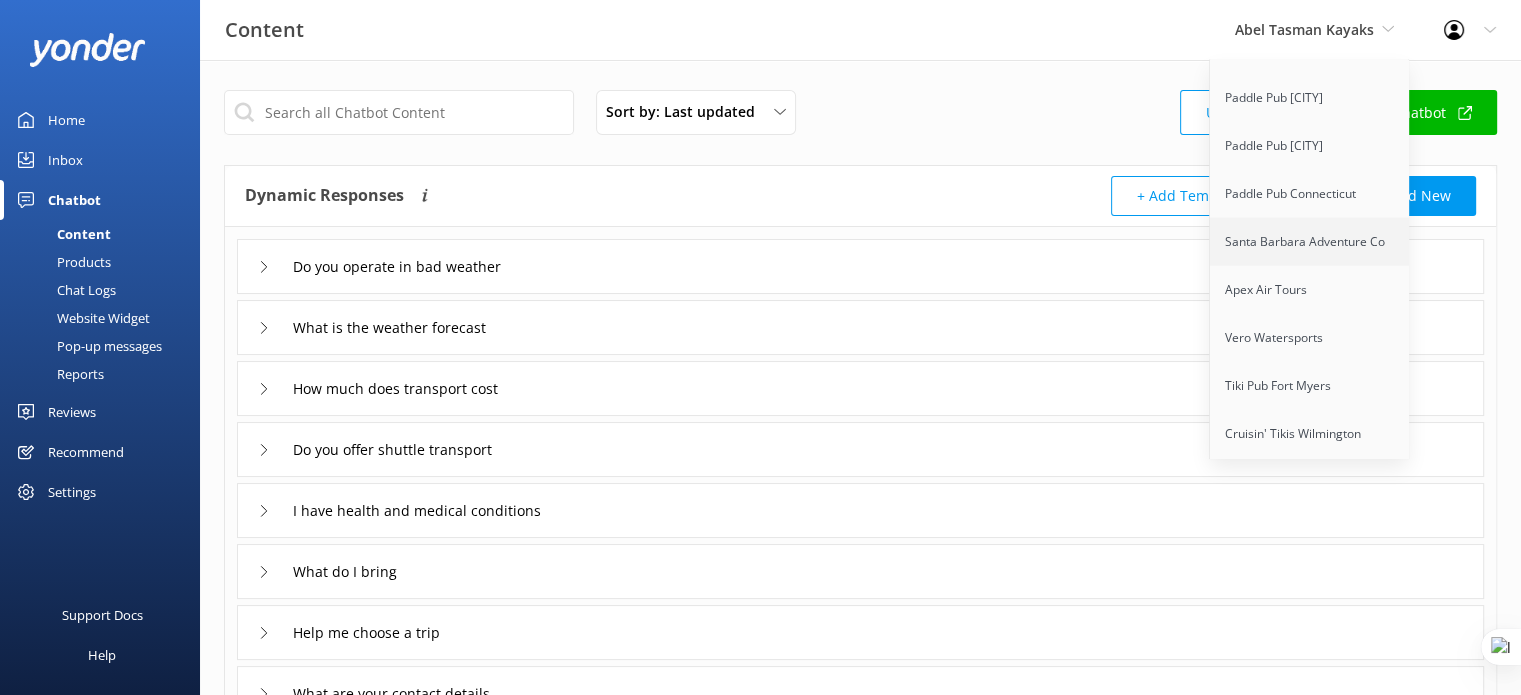click on "Santa Barbara Adventure Co" at bounding box center (1310, 242) 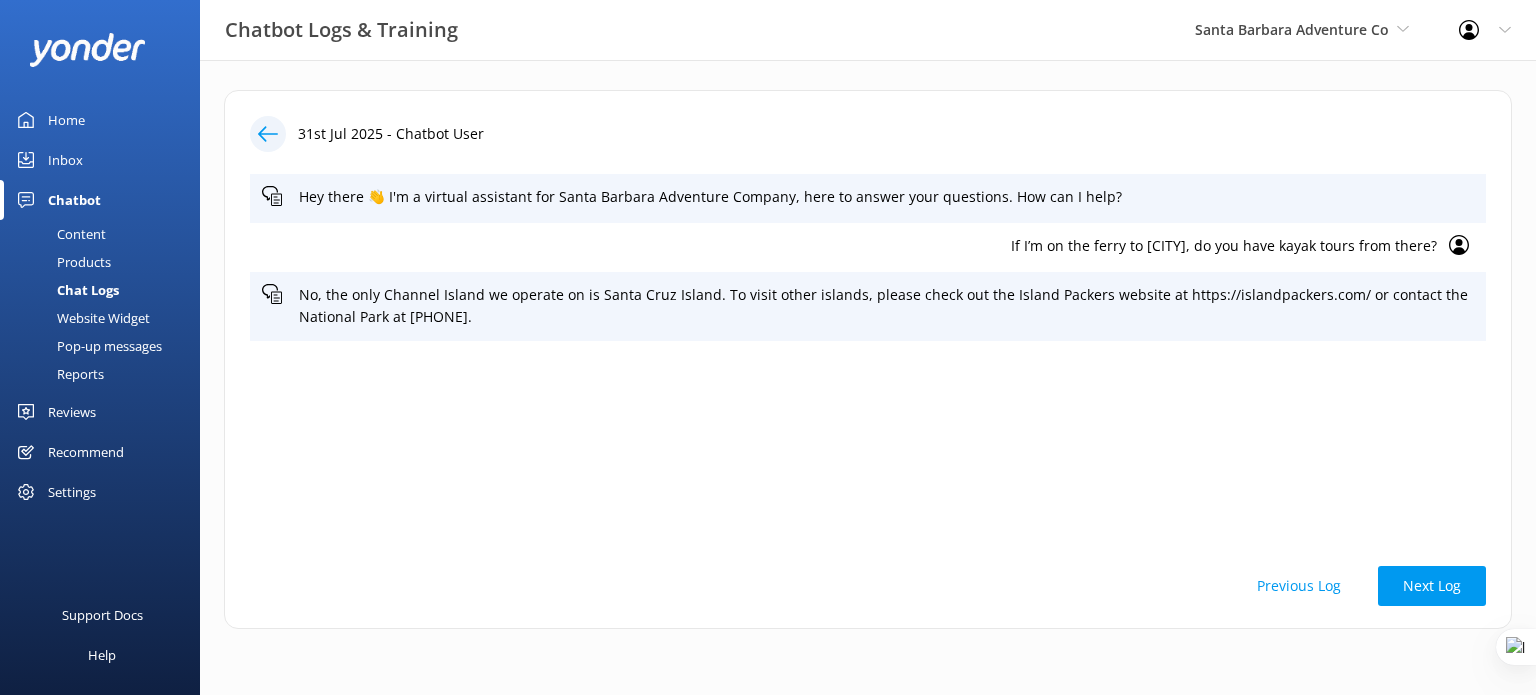 scroll, scrollTop: 0, scrollLeft: 0, axis: both 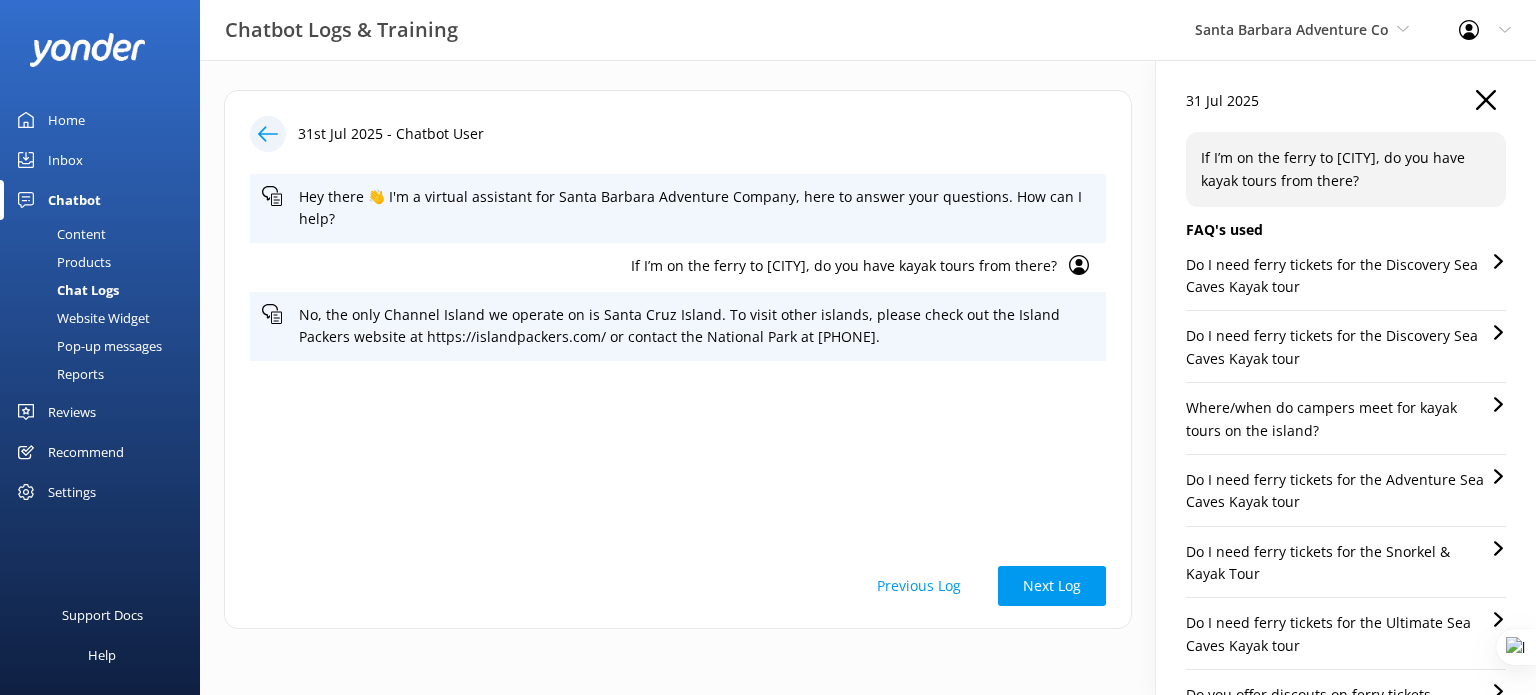 click on "Do I need ferry tickets for the Discovery Sea Caves Kayak tour" at bounding box center [1338, 276] 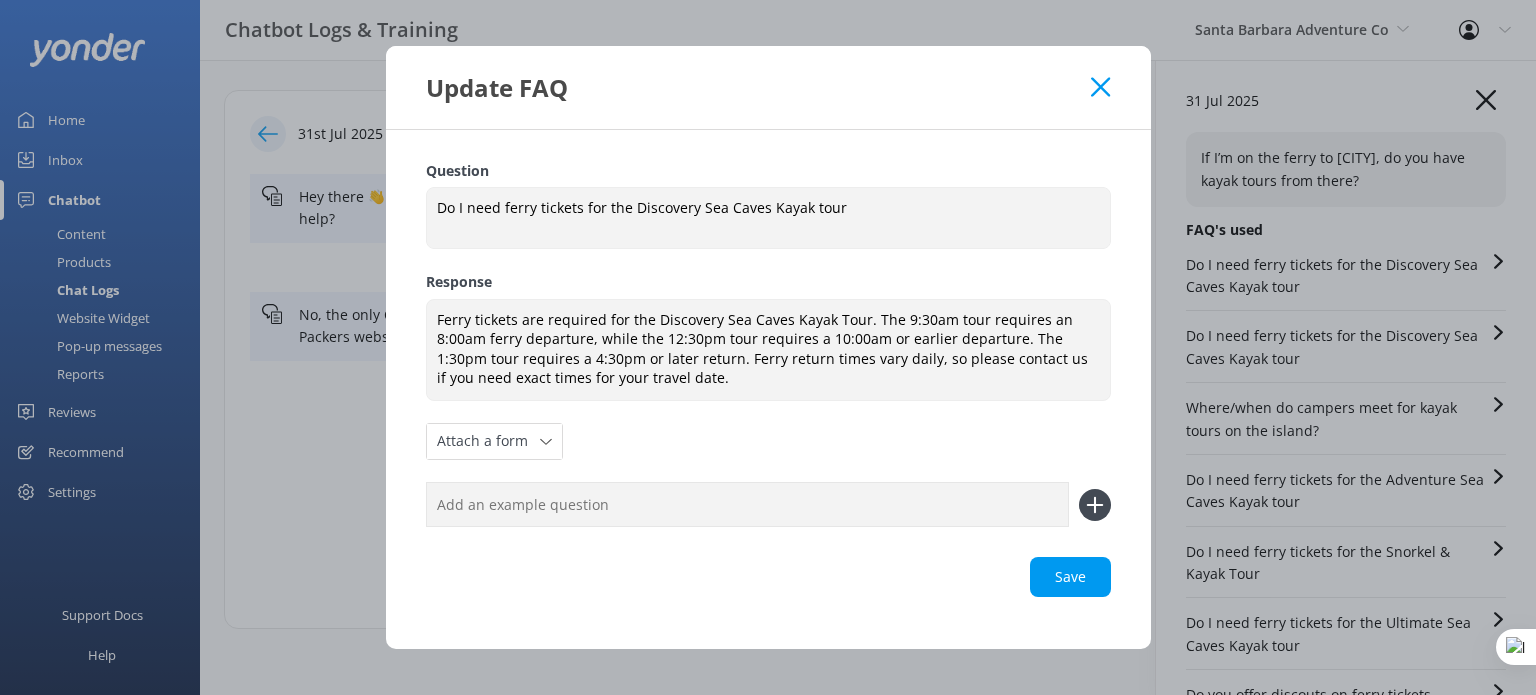 click 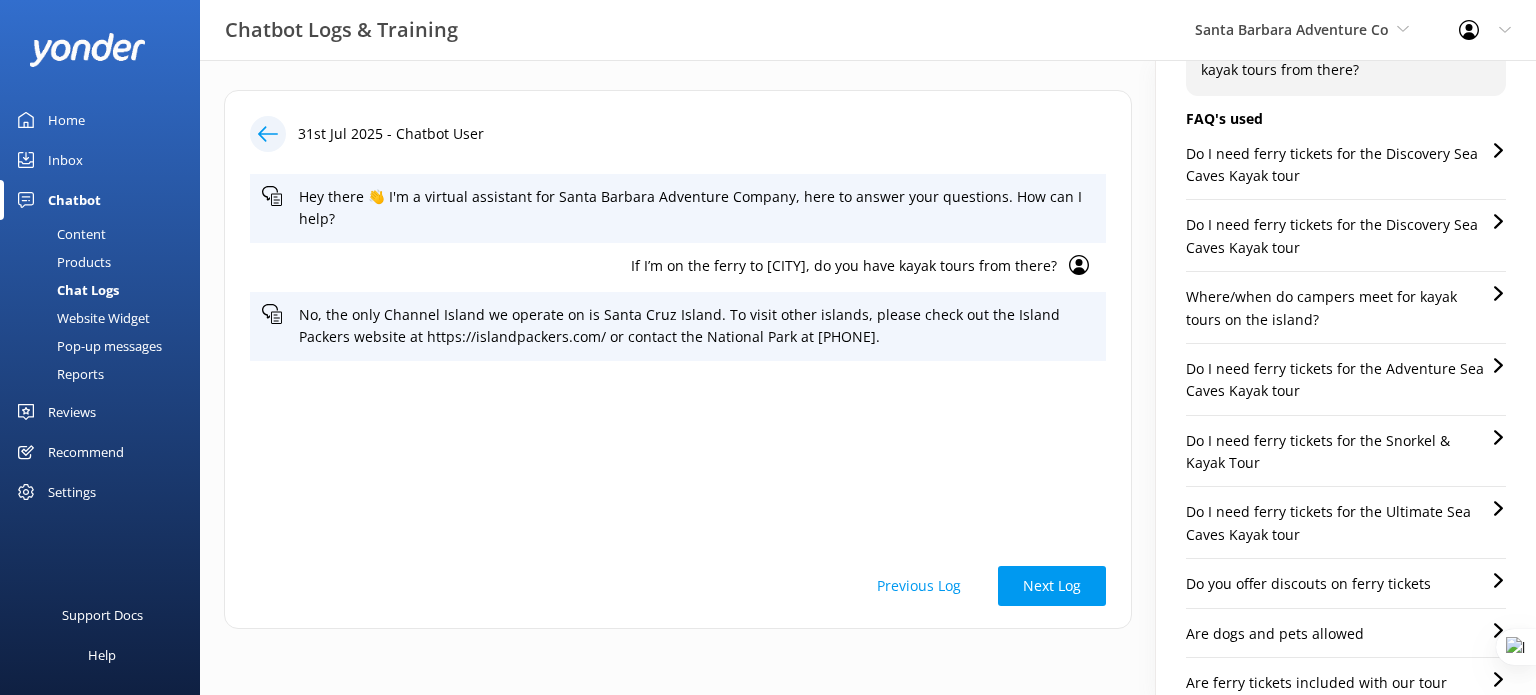 scroll, scrollTop: 0, scrollLeft: 0, axis: both 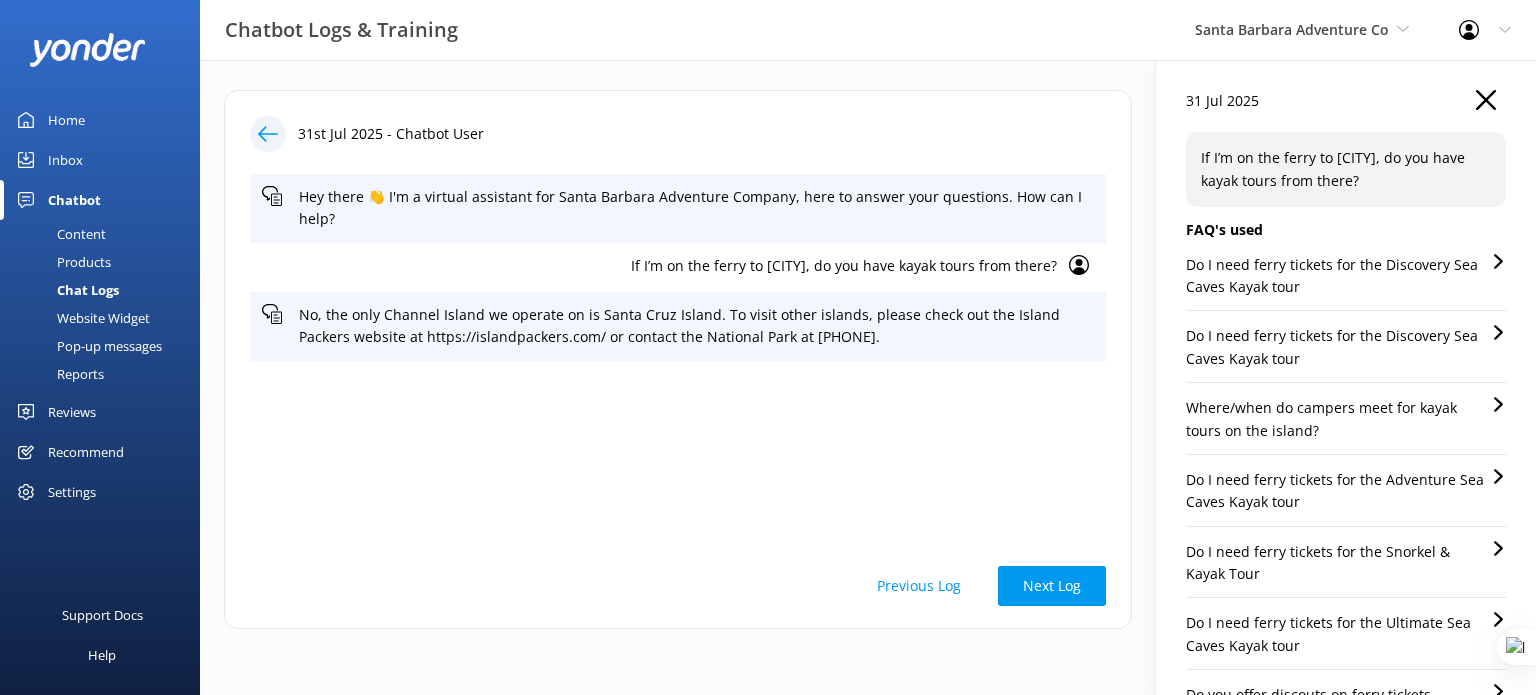 click on "Do I need ferry tickets for the Discovery Sea Caves Kayak tour" at bounding box center (1338, 347) 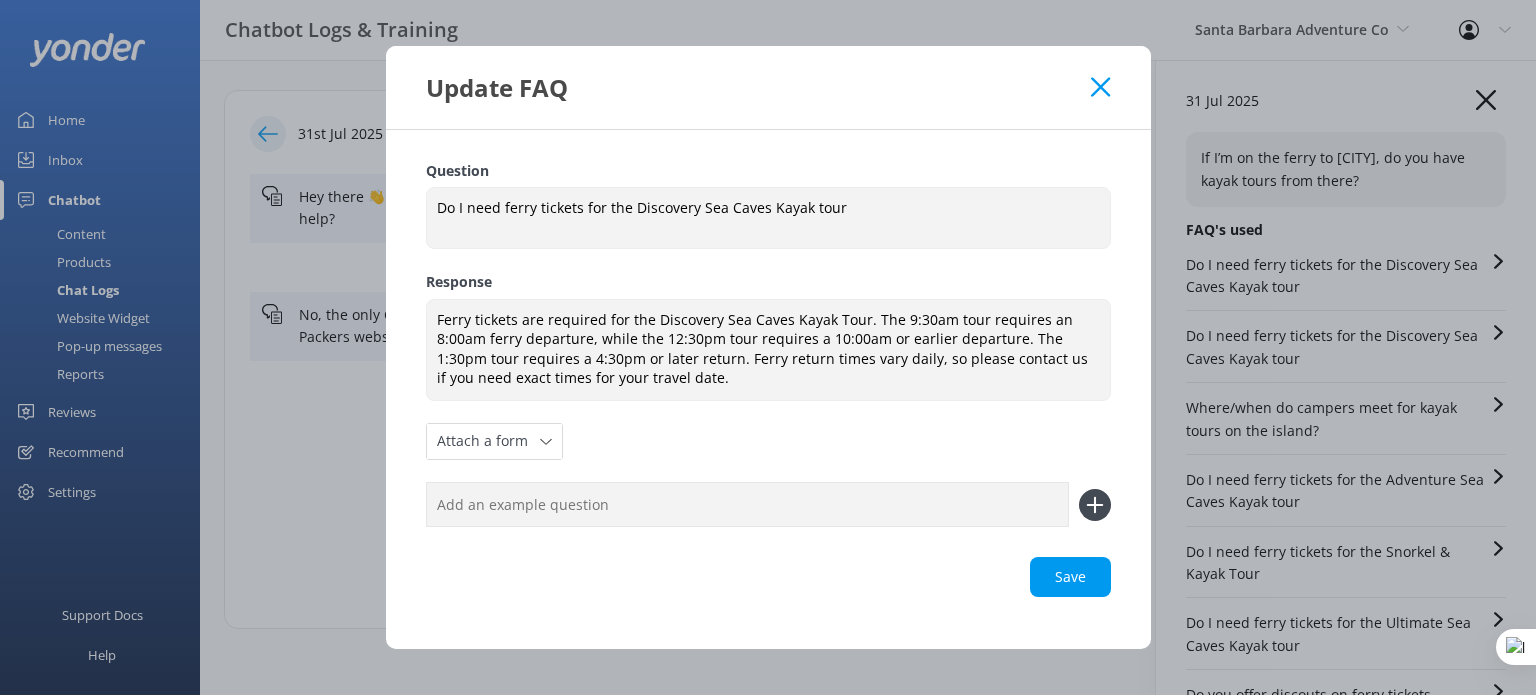 click 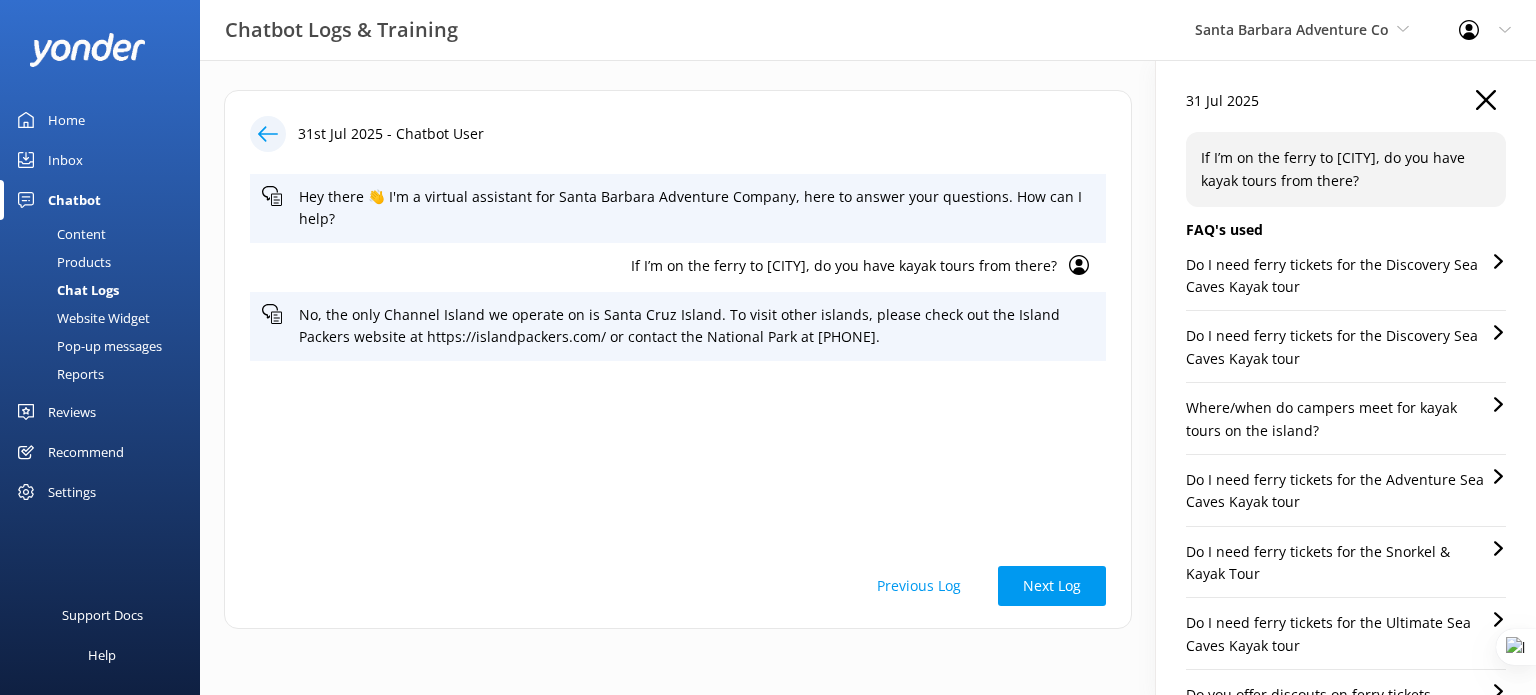 click on "Where/when do campers meet for kayak tours on the island?" at bounding box center (1338, 419) 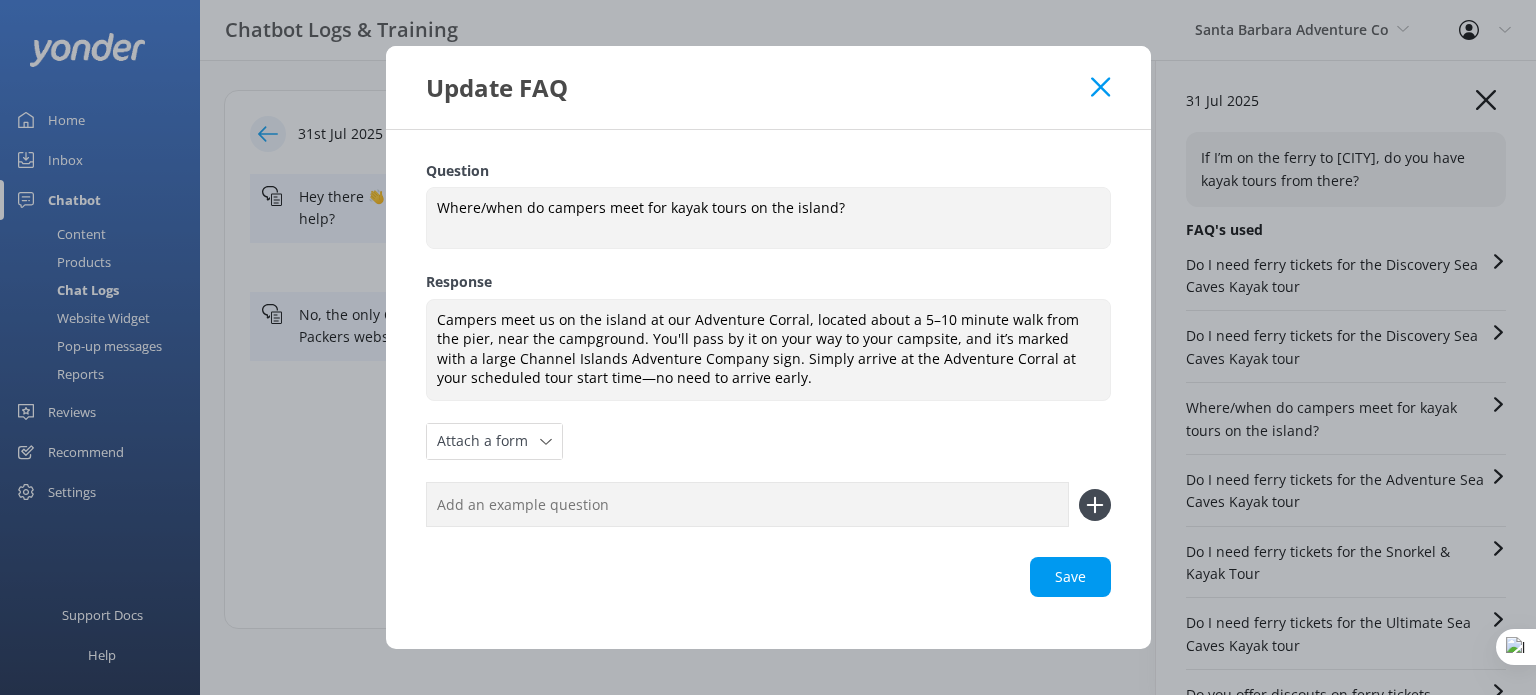 click 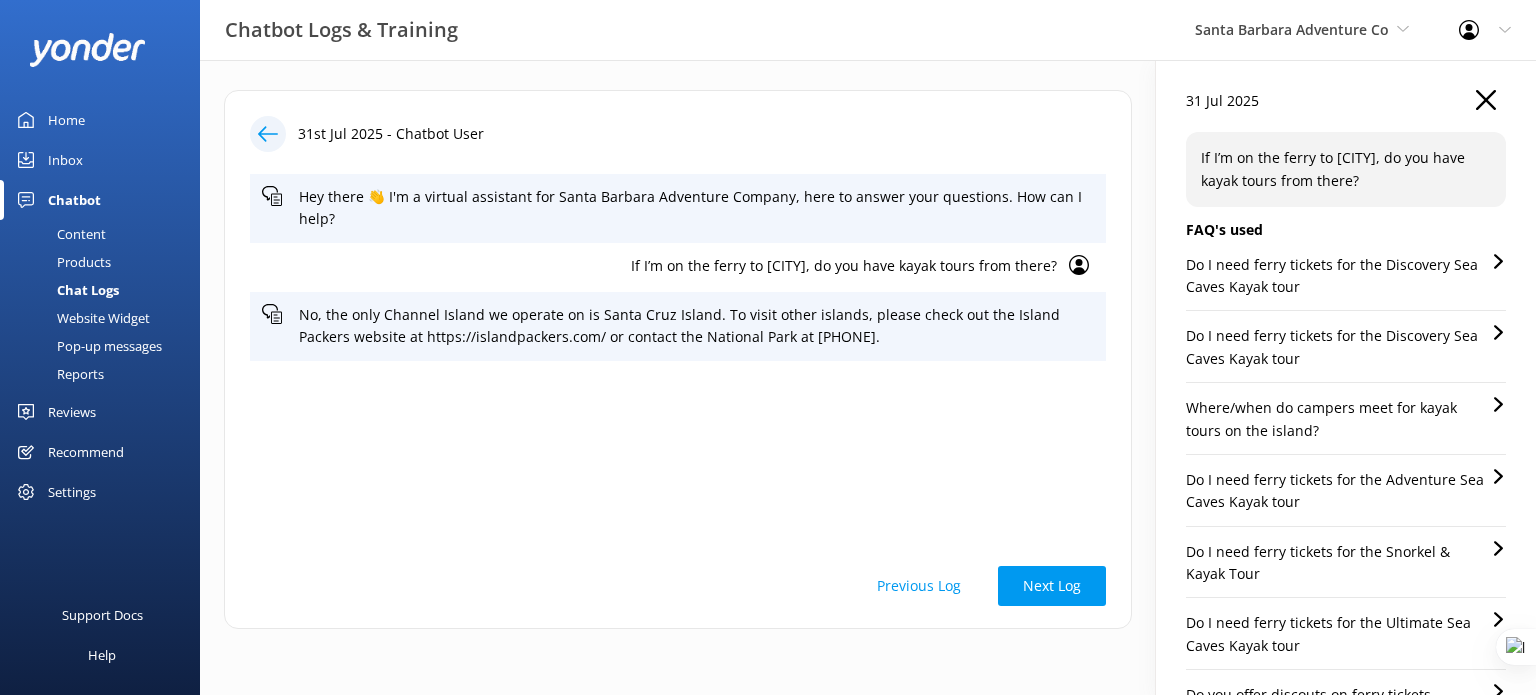 click on "Do I need ferry tickets for the Discovery Sea Caves Kayak tour" at bounding box center (1338, 347) 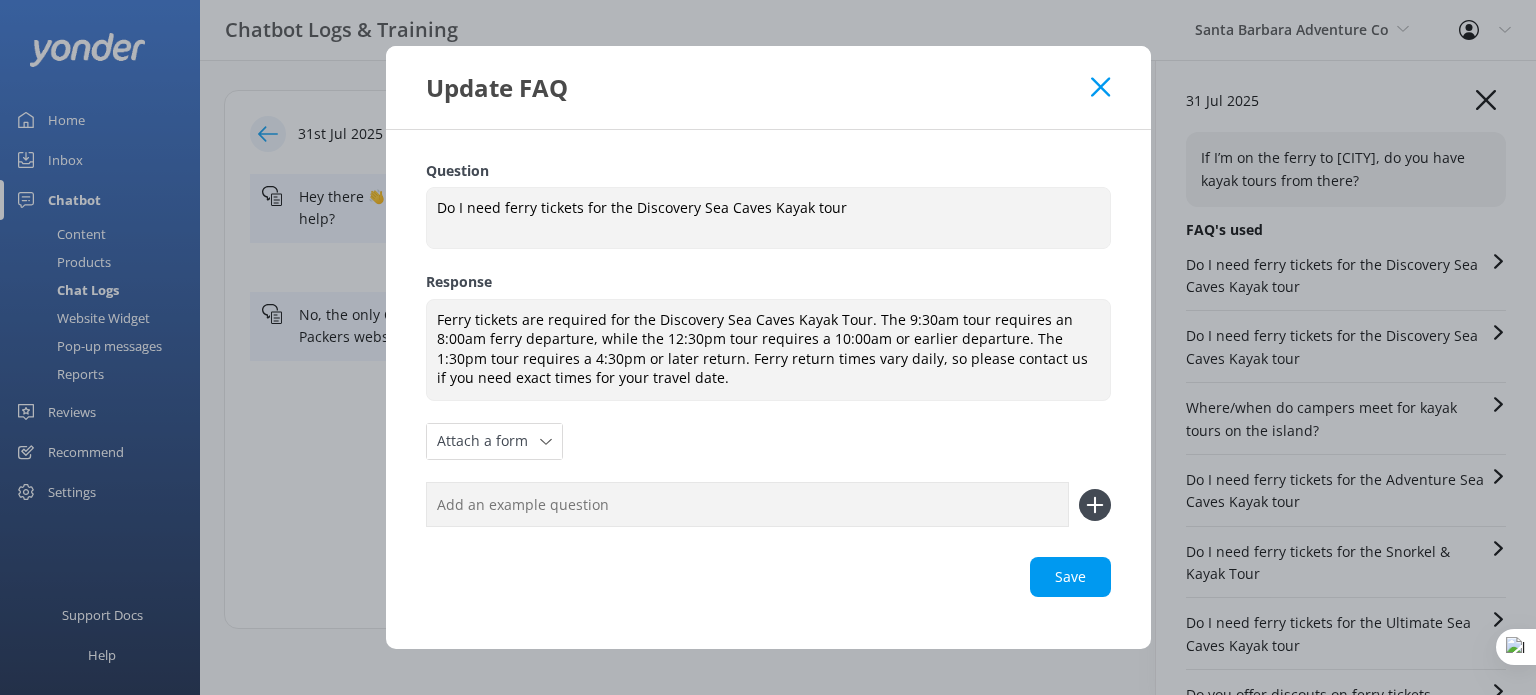 click on "Update FAQ" at bounding box center (768, 87) 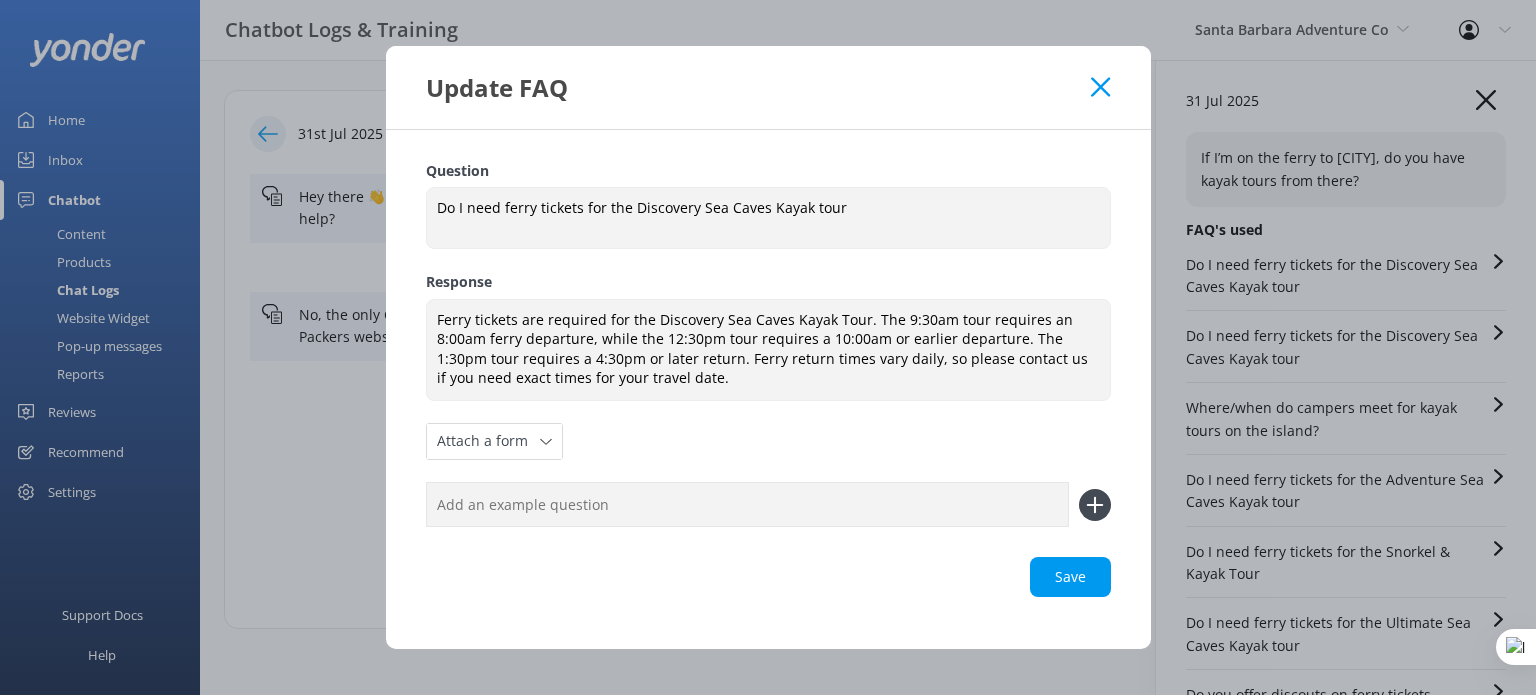 click 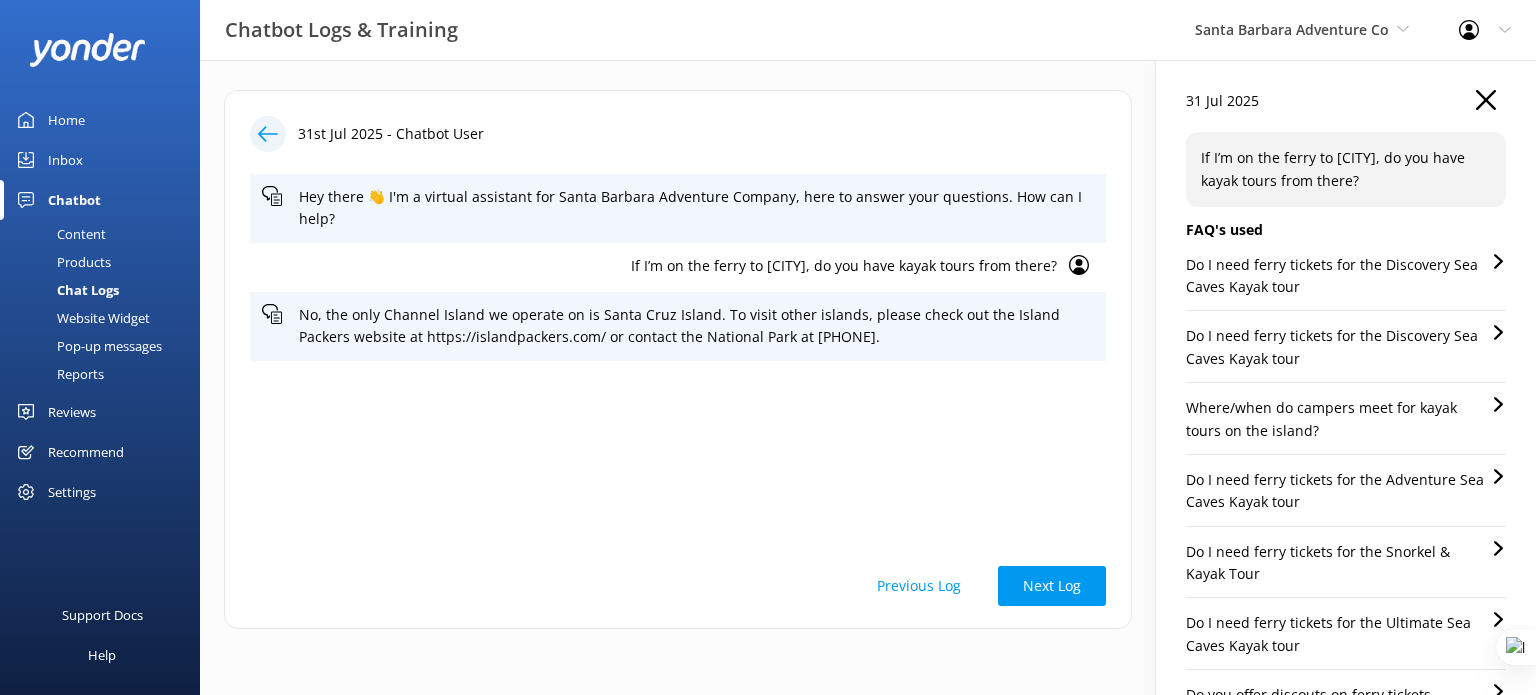 click on "Do I need ferry tickets for the Adventure Sea Caves Kayak tour" at bounding box center (1338, 491) 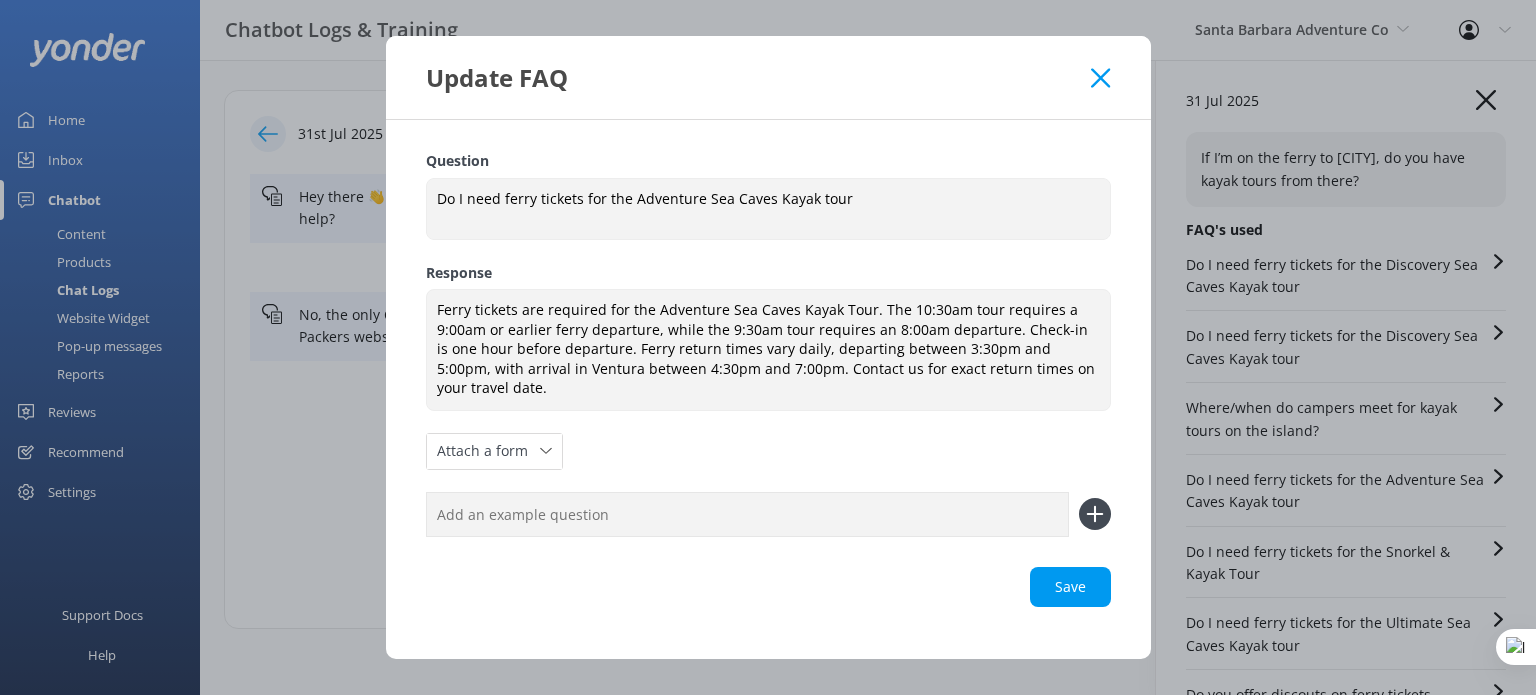click 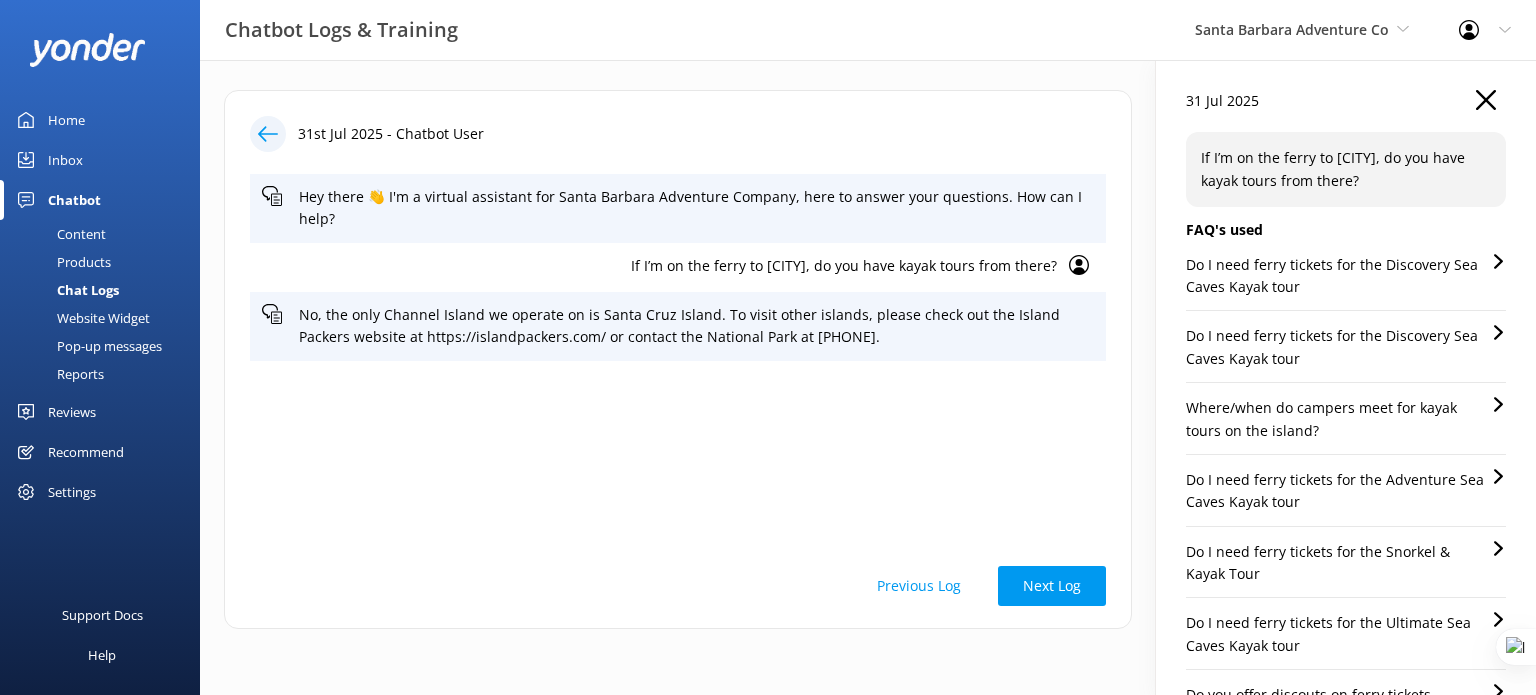 click on "Hey there 👋 I'm a virtual assistant for Santa Barbara Adventure Company, here to answer your questions. How can I help? If I’m on the ferry to [CITY], do you have kayak tours from there? No, the only Channel Island we operate on is Santa Cruz Island. To visit other islands, please check out the Island Packers website at https://islandpackers.com/ or contact the National Park at [PHONE]." at bounding box center [678, 359] 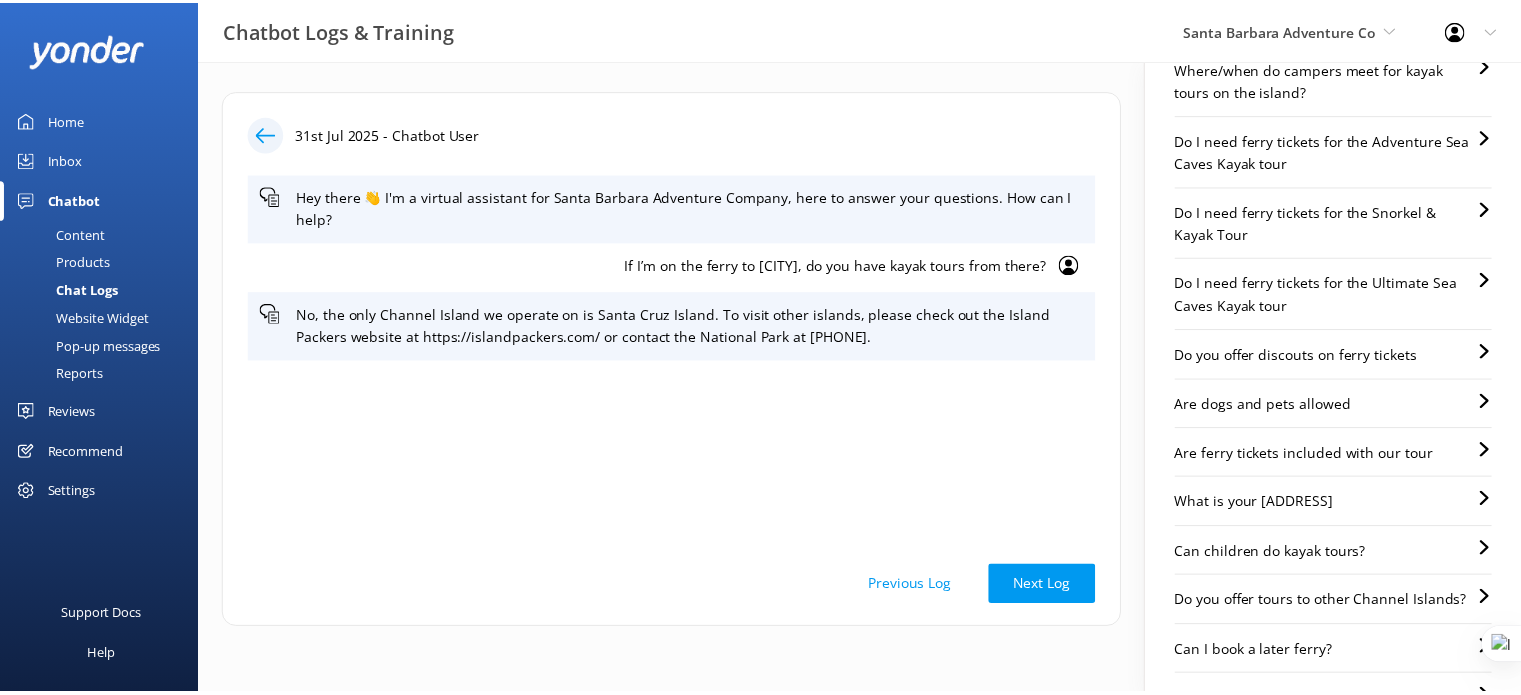 scroll, scrollTop: 424, scrollLeft: 0, axis: vertical 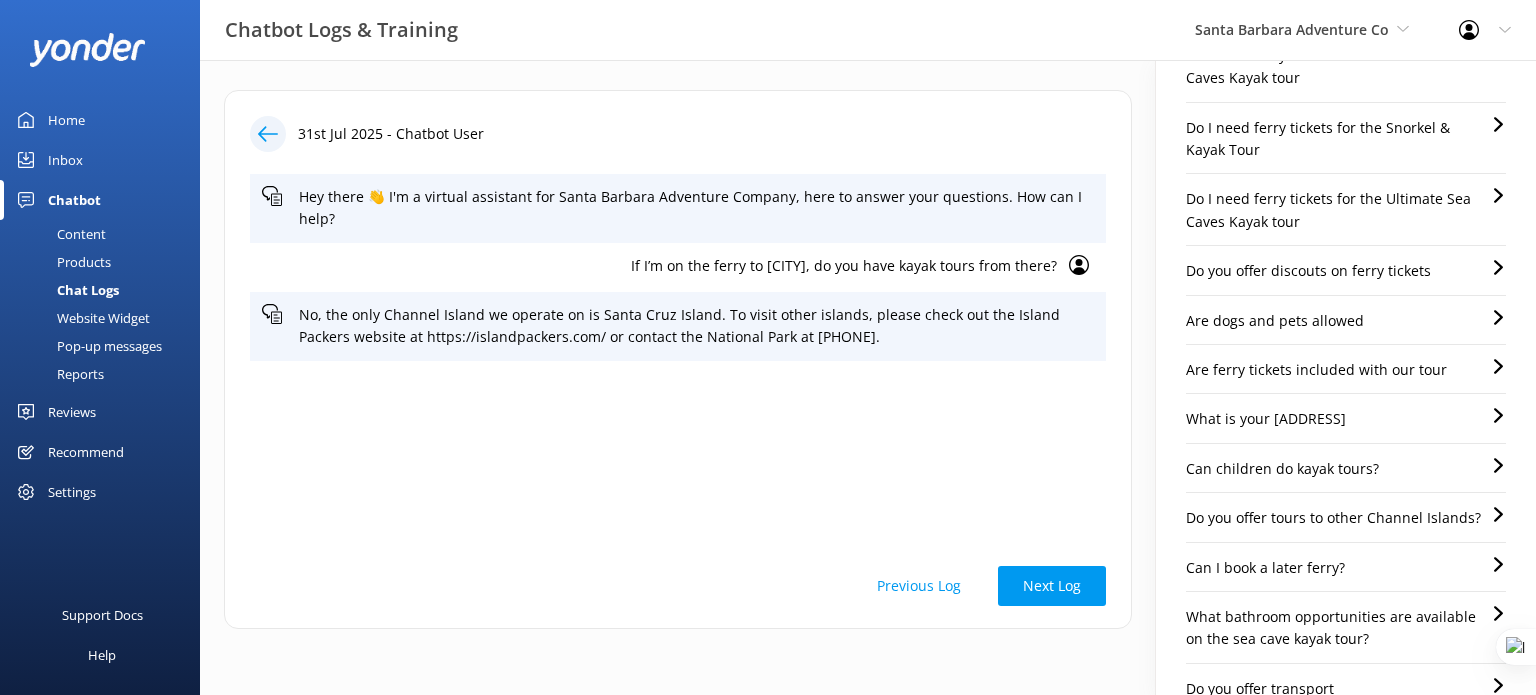 click on "Do you offer tours to other Channel Islands?" at bounding box center (1333, 518) 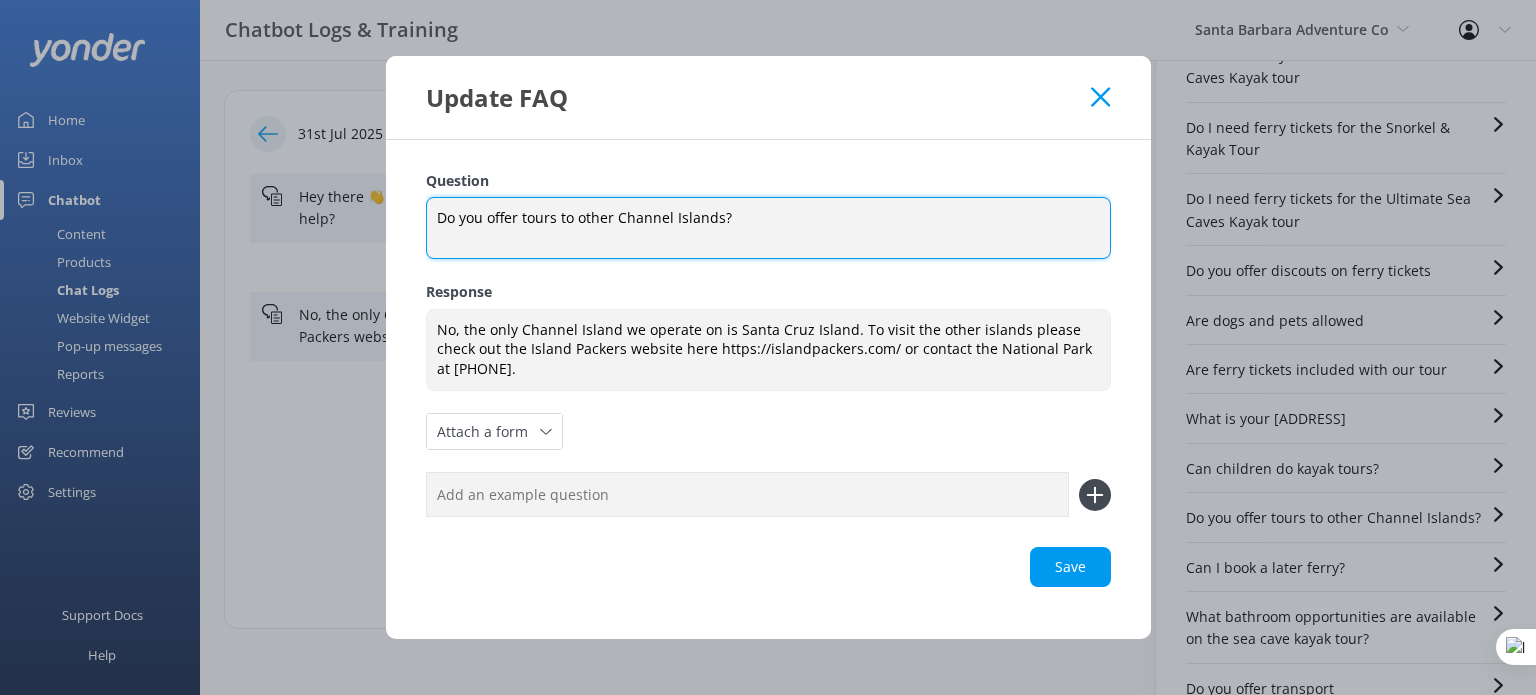 drag, startPoint x: 768, startPoint y: 216, endPoint x: 420, endPoint y: 223, distance: 348.0704 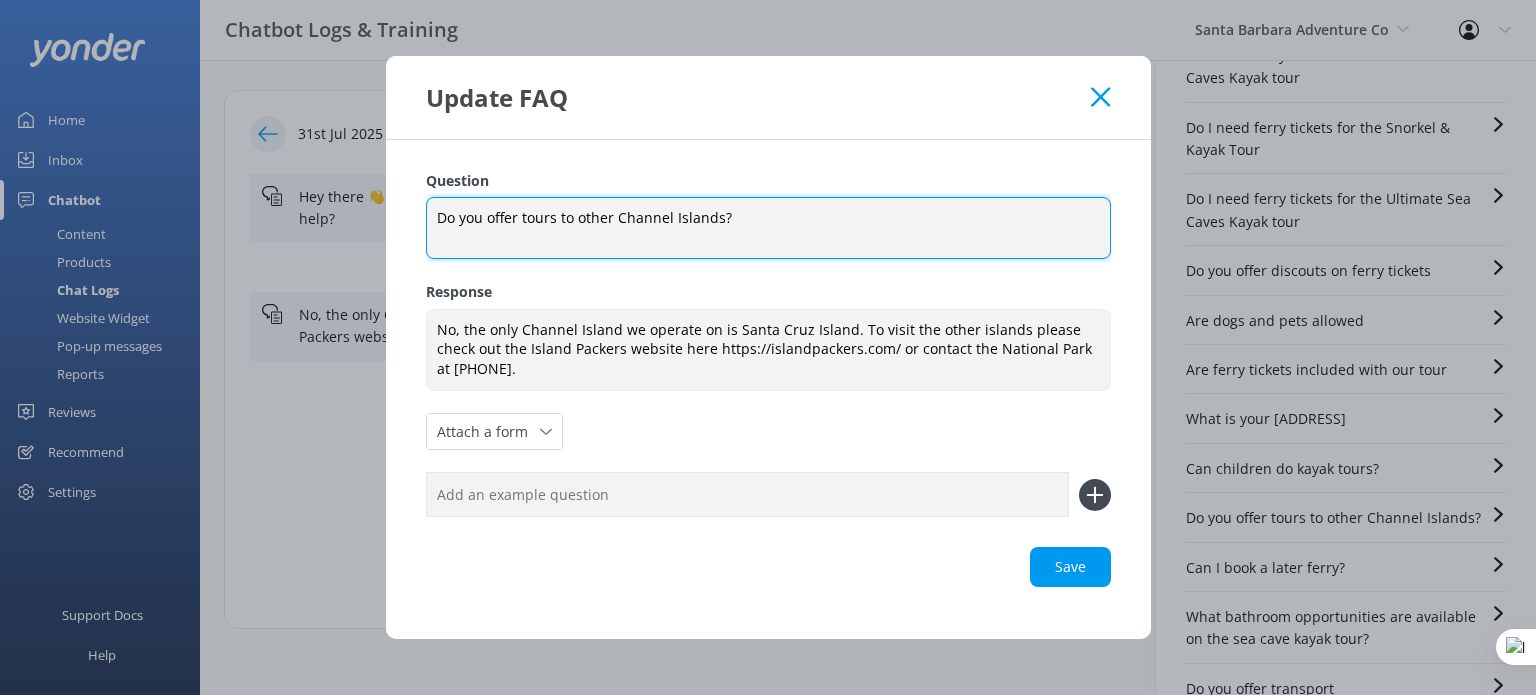 click on "Question Do you offer tours to other Channel Islands? Do you offer tours to other Channel Islands? Response No, the only Channel Island we operate on is Santa Cruz Island. To visit the other islands please check out the Island Packers website here https://islandpackers.com/ or contact the National Park at [PHONE]. No, the only Channel Island we operate on is Santa Cruz Island. To visit the other islands please check out the Island Packers website here https://islandpackers.com/ or contact the National Park at [PHONE]. Attach a form Leave contact details Check availability Save" at bounding box center (768, 390) 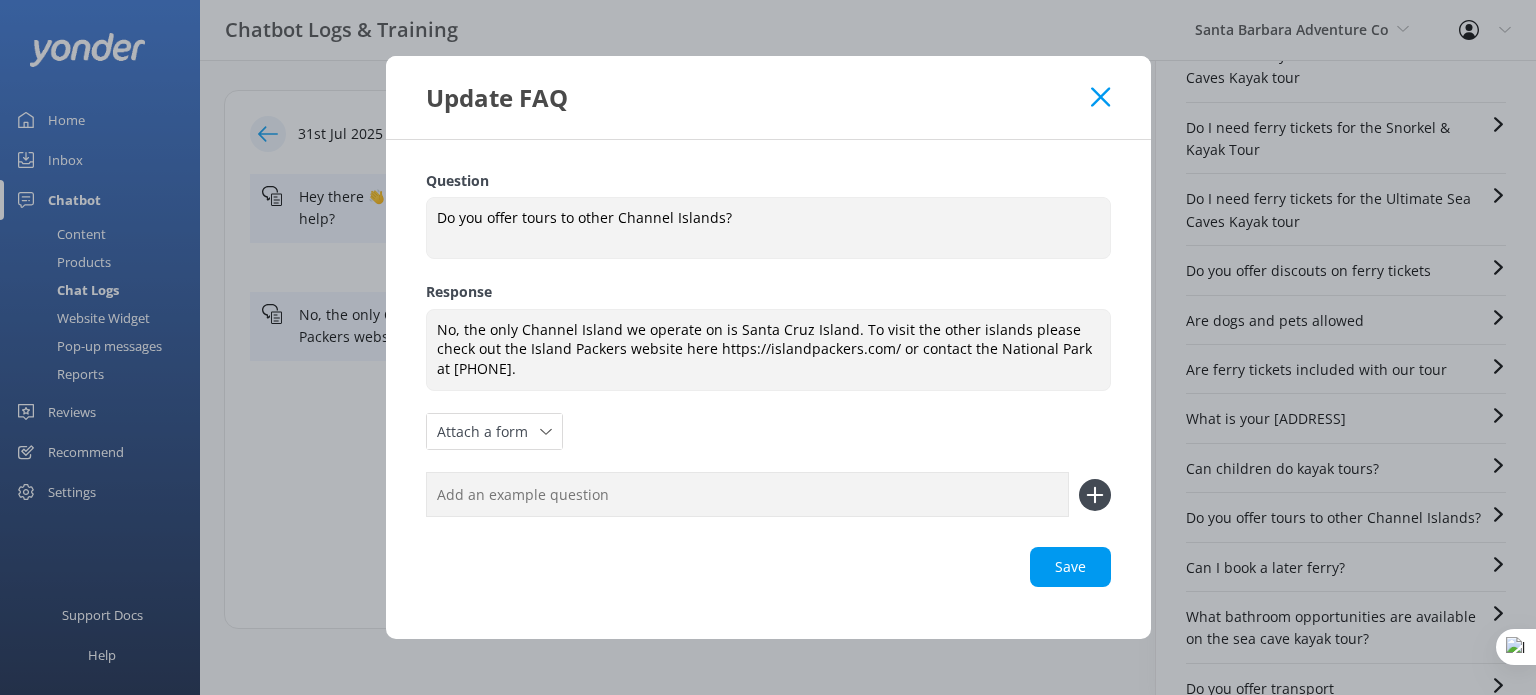 click 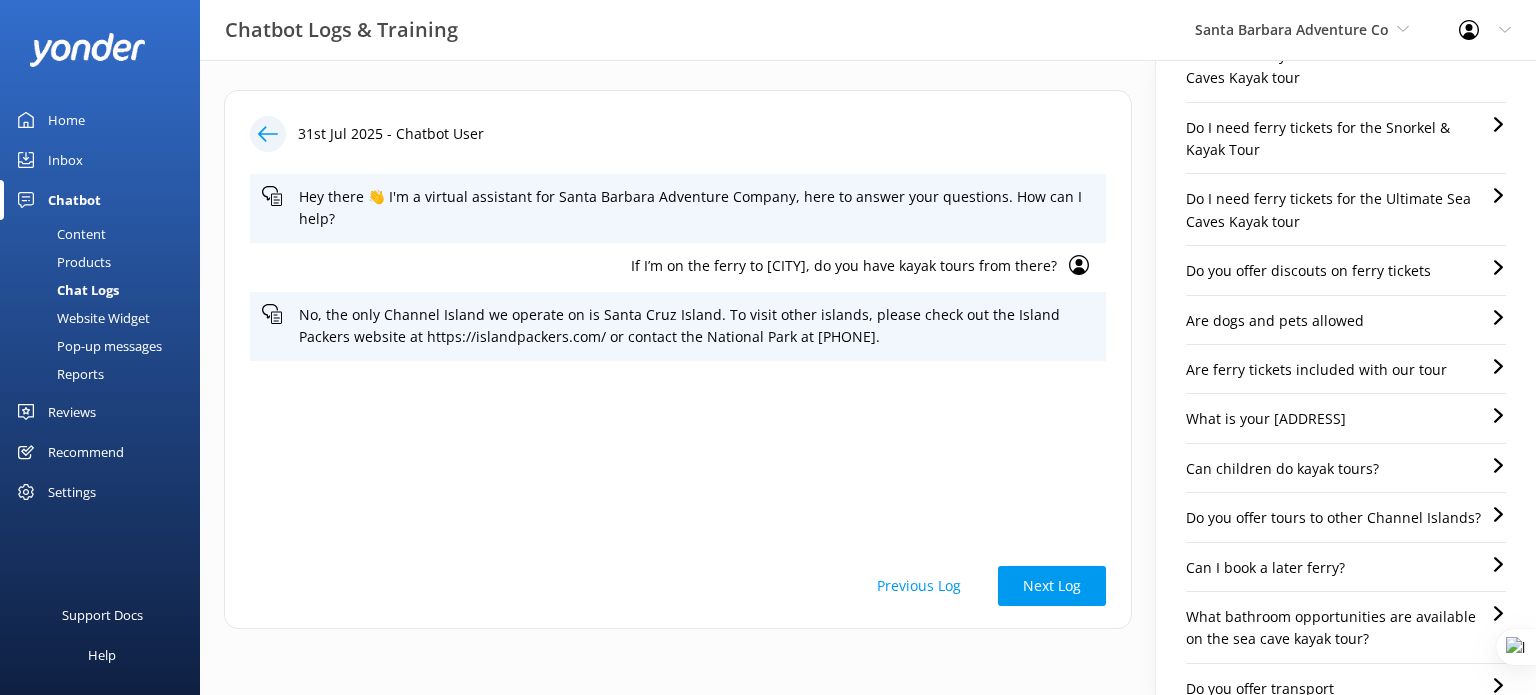 click on "Content" at bounding box center (59, 234) 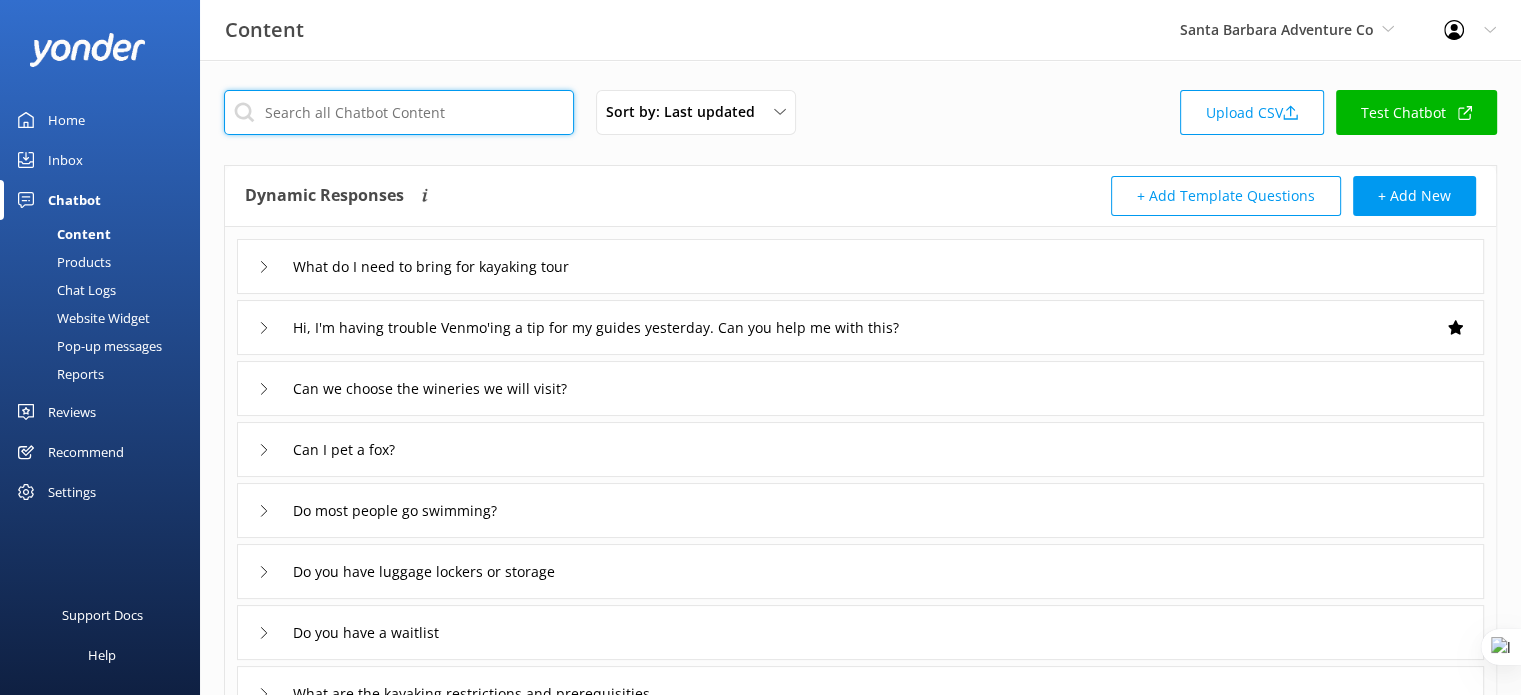 click at bounding box center (399, 112) 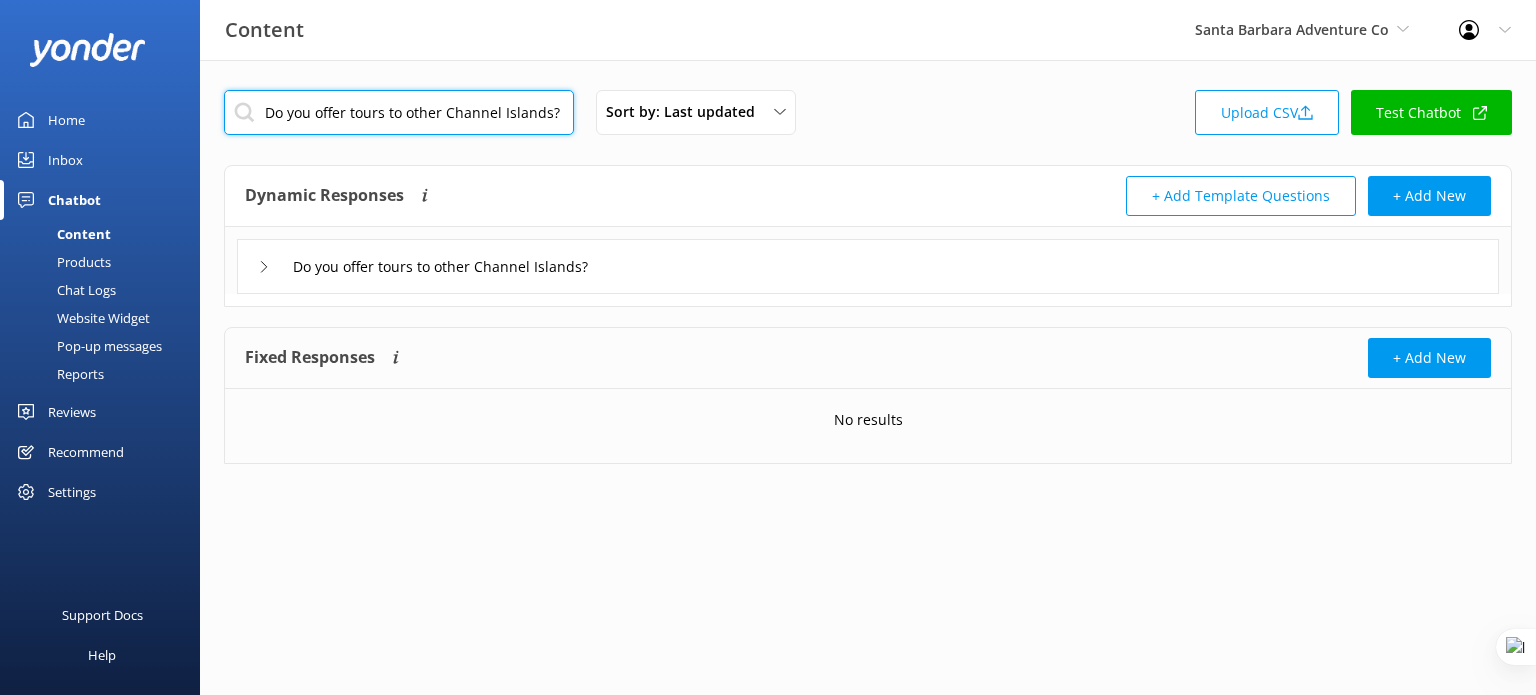type on "Do you offer tours to other Channel Islands?" 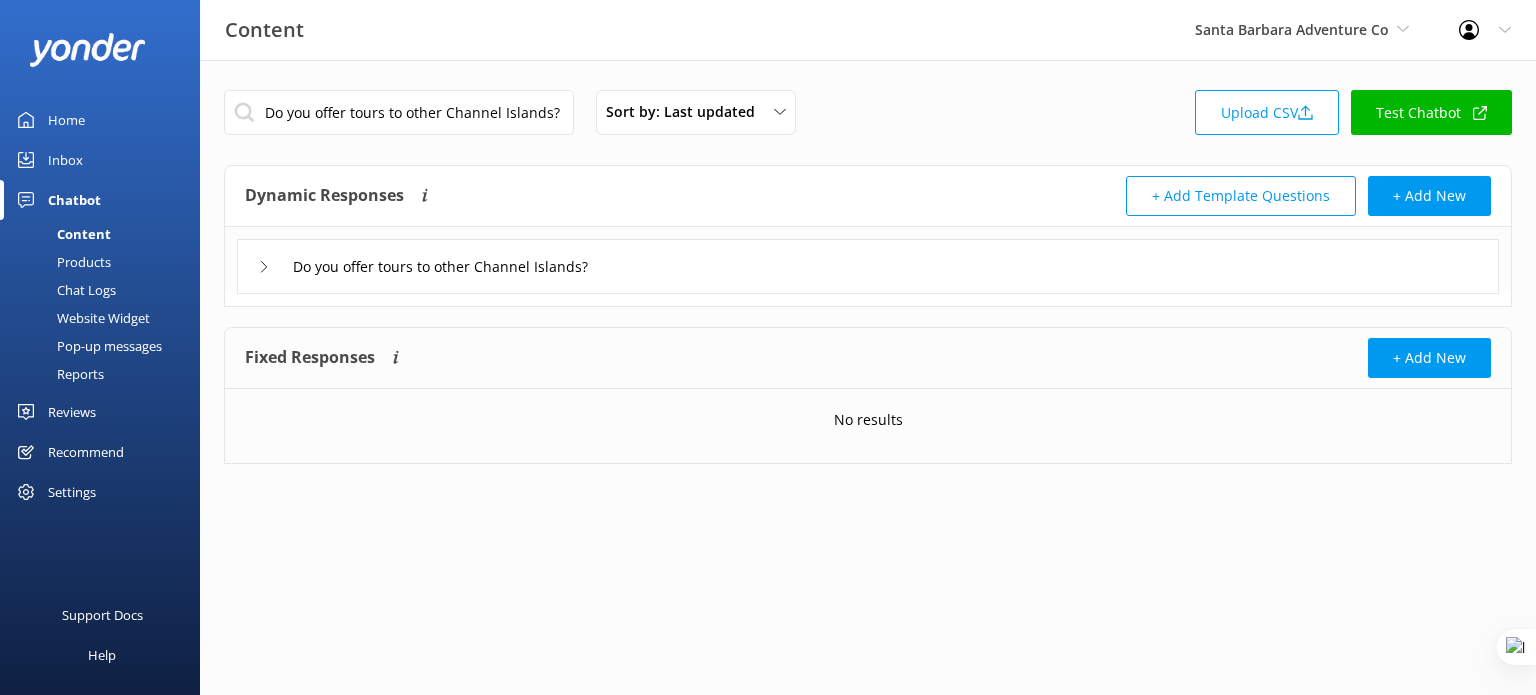 click on "Do you offer tours to other Channel Islands?" at bounding box center [868, 266] 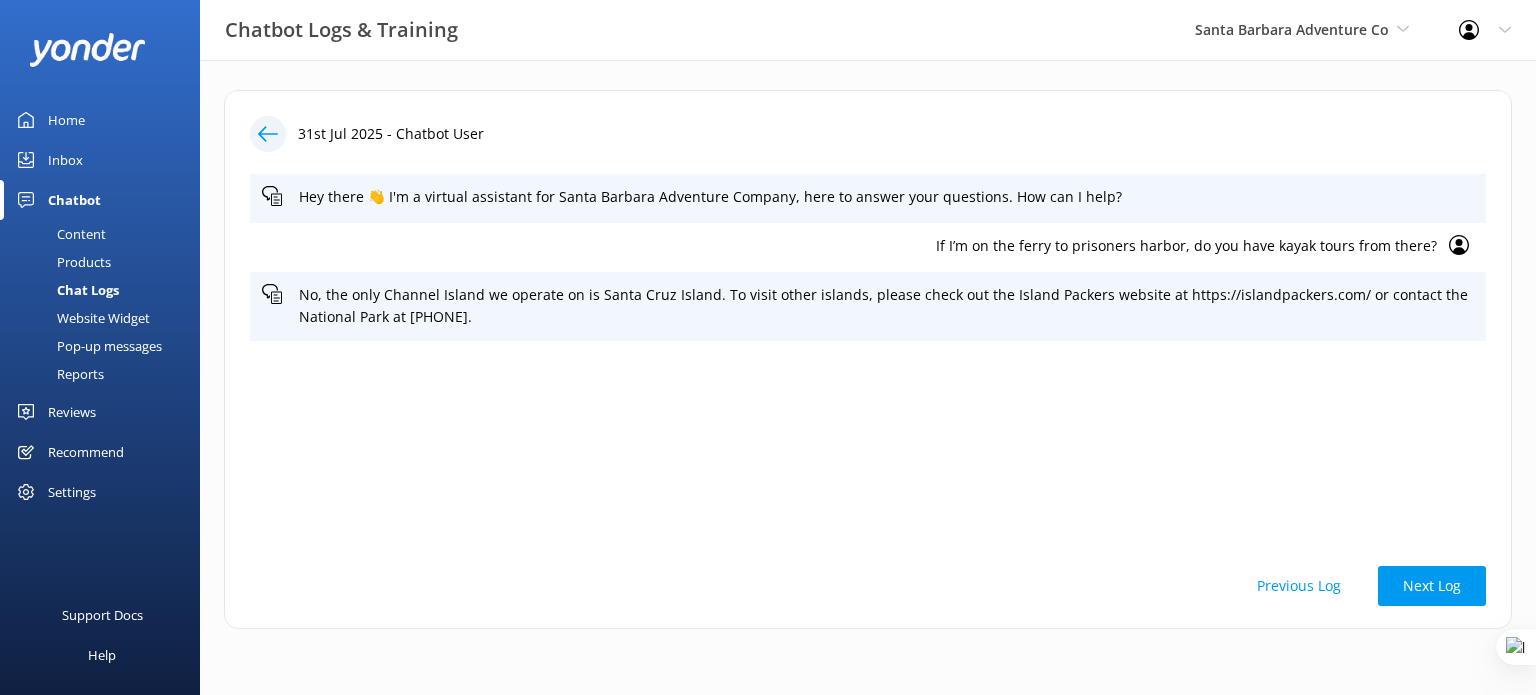 scroll, scrollTop: 0, scrollLeft: 0, axis: both 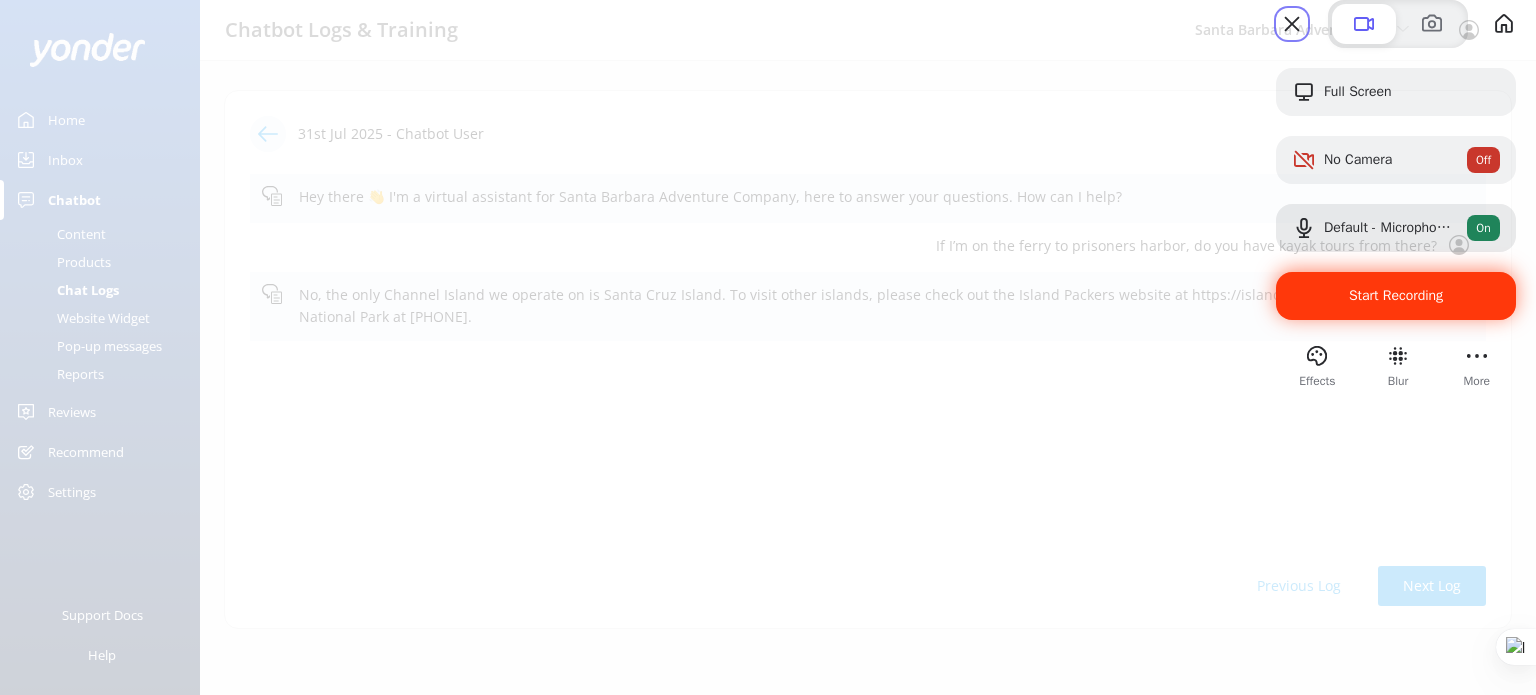 click on "Start Recording" at bounding box center (1396, 295) 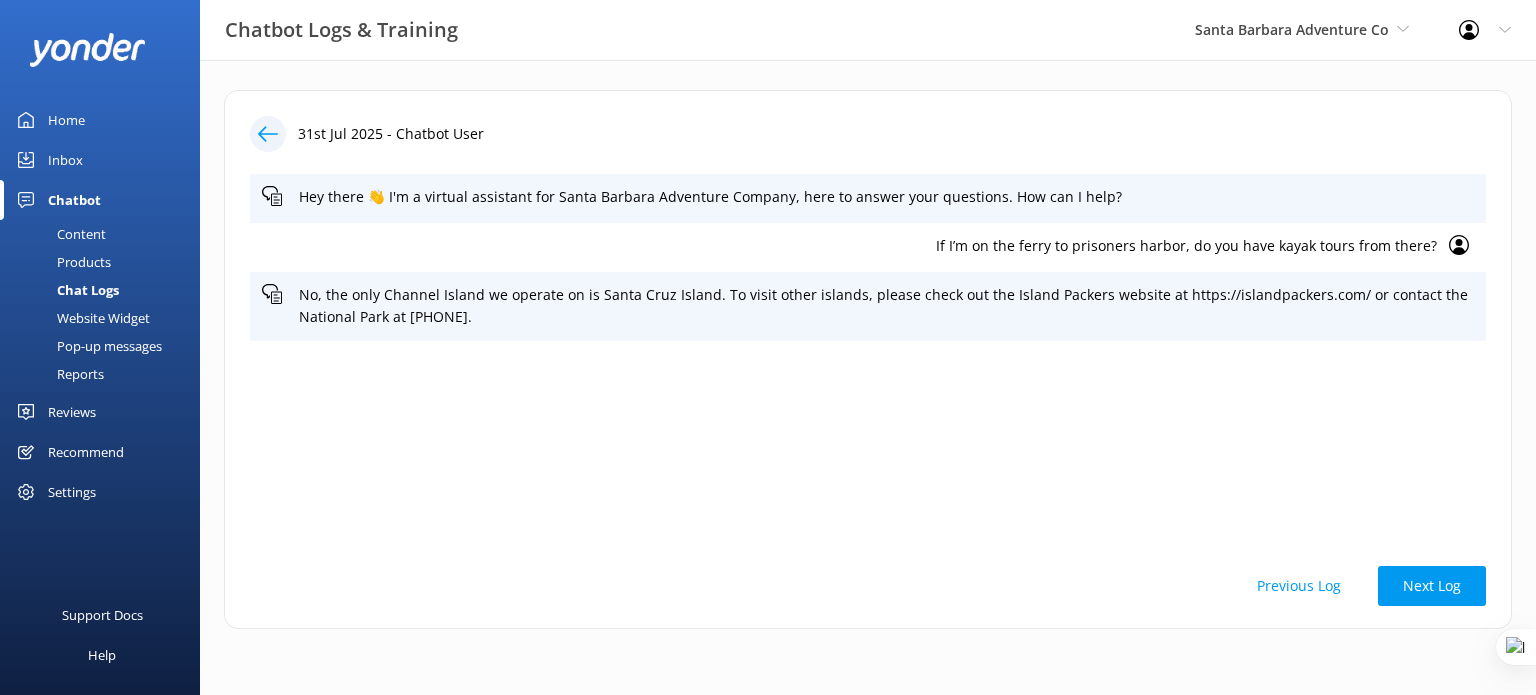 click on "If I’m on the ferry to prisoners harbor, do you have kayak tours from there?" at bounding box center [849, 246] 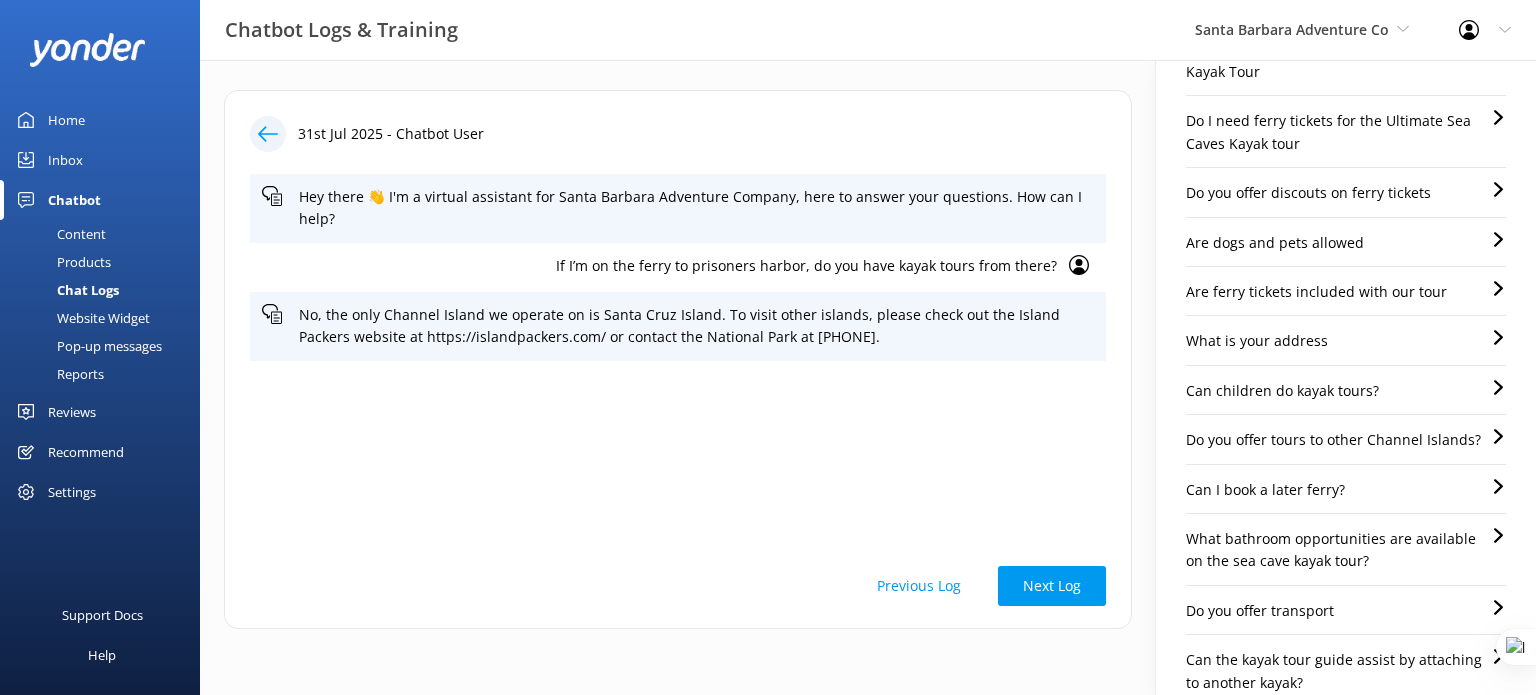 scroll, scrollTop: 504, scrollLeft: 0, axis: vertical 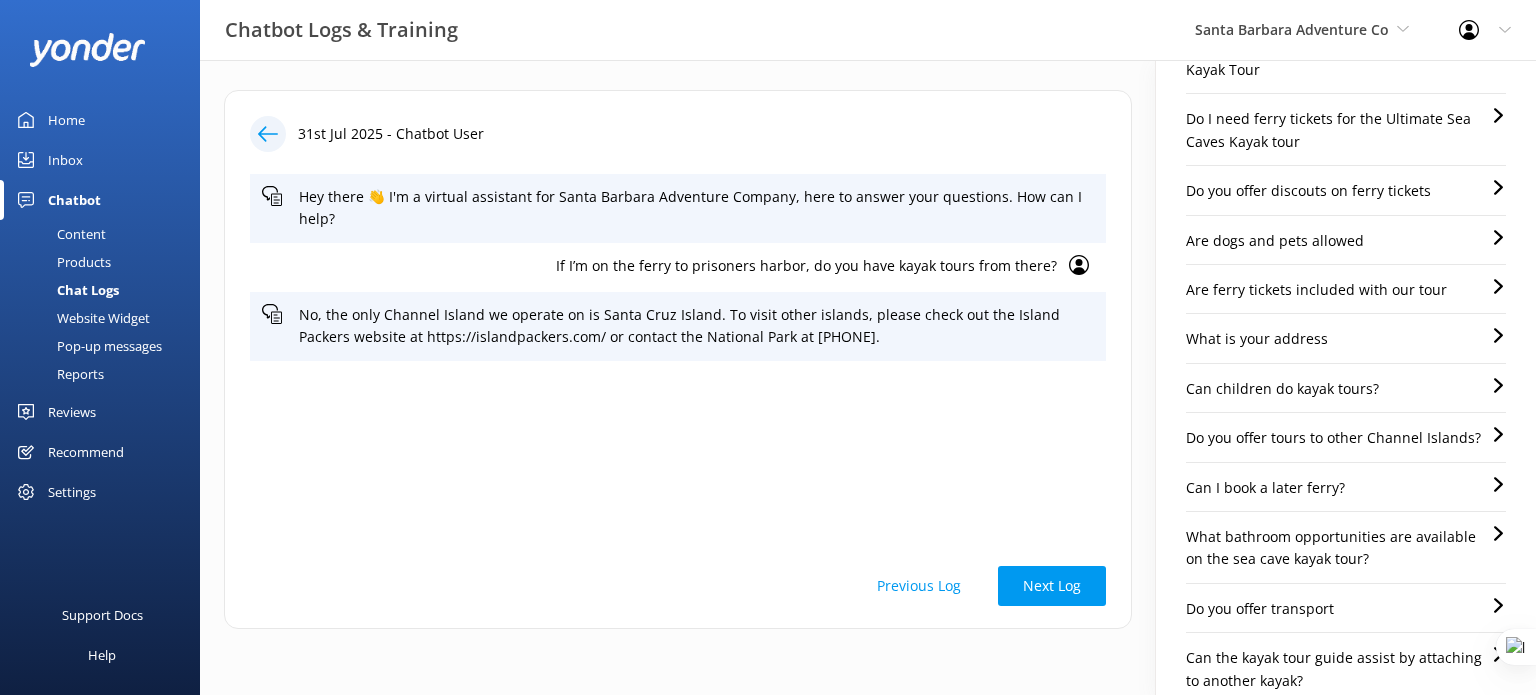 click on "Do you offer tours to other Channel Islands?" at bounding box center (1333, 438) 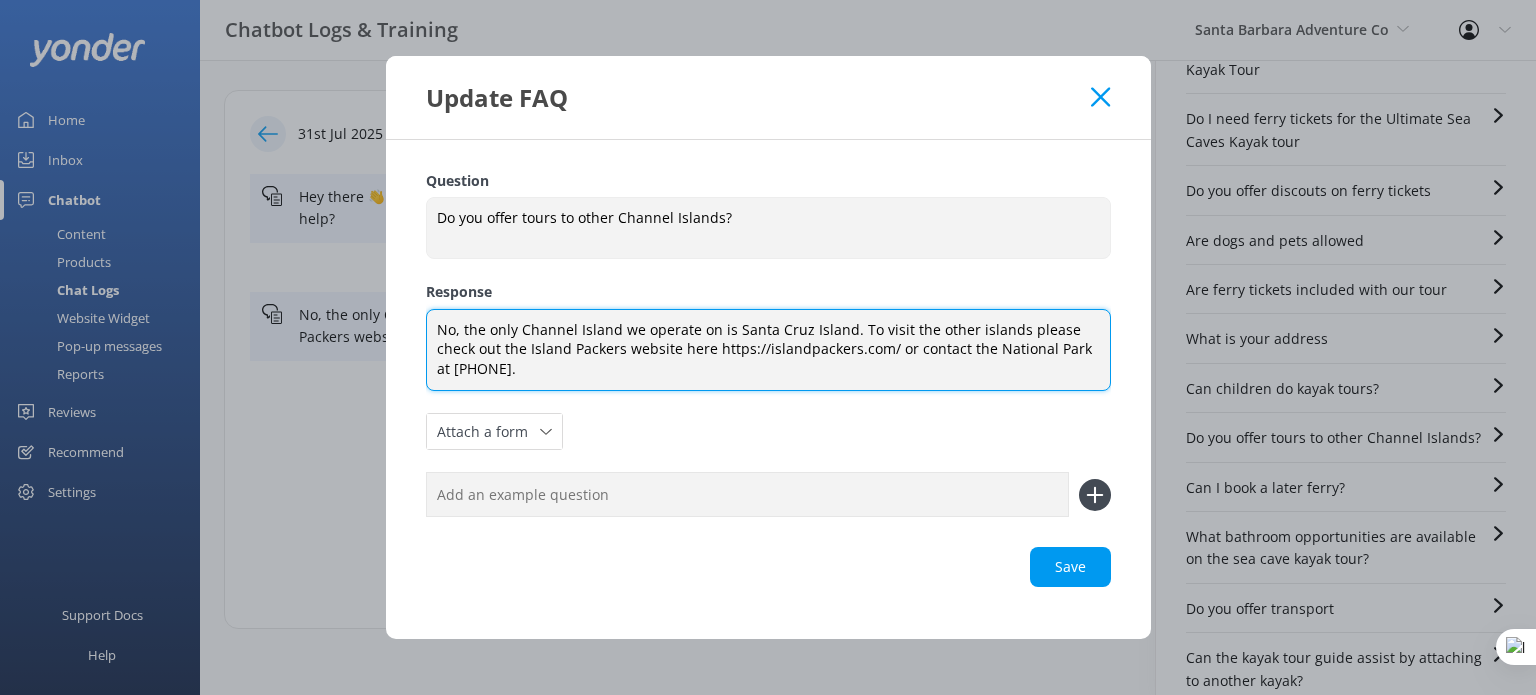 drag, startPoint x: 465, startPoint y: 330, endPoint x: 423, endPoint y: 330, distance: 42 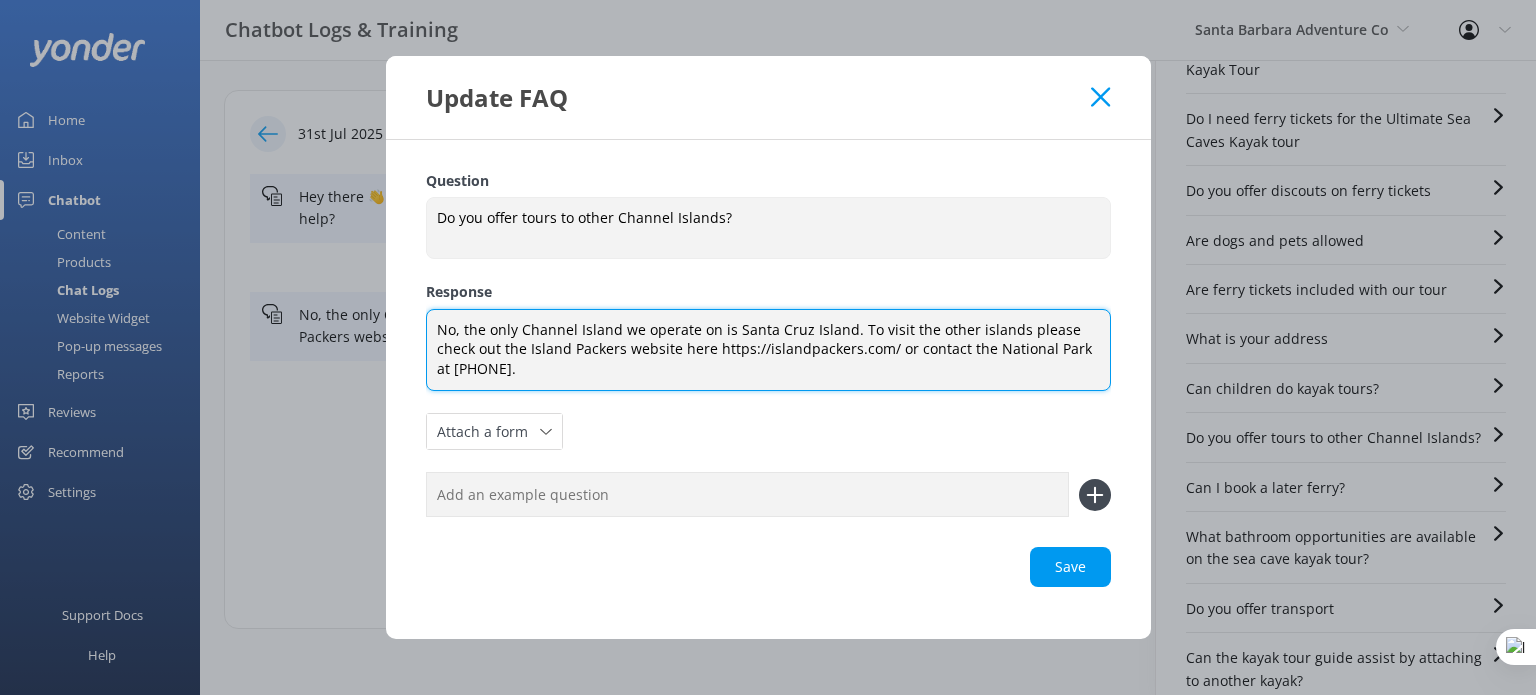 click on "Question Do you offer tours to other Channel Islands? Do you offer tours to other Channel Islands? Response No, the only Channel Island we operate on is Santa Cruz Island. To visit the other islands please check out the Island Packers website here https://islandpackers.com/ or contact the National Park at [PHONE]. No, the only Channel Island we operate on is Santa Cruz Island. To visit the other islands please check out the Island Packers website here https://islandpackers.com/ or contact the National Park at [PHONE]. Attach a form Leave contact details Check availability Save" at bounding box center [768, 390] 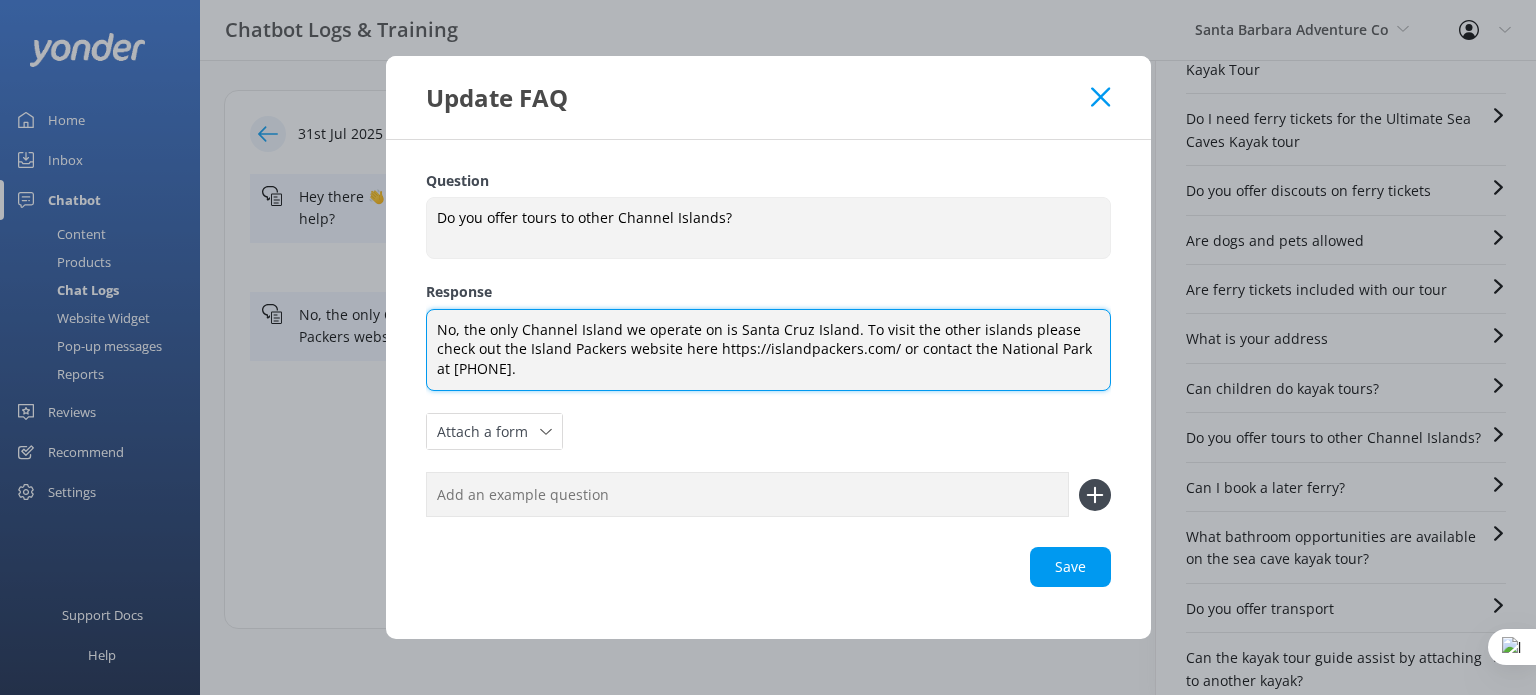 click on "No, the only Channel Island we operate on is Santa Cruz Island. To visit the other islands please check out the Island Packers website here https://islandpackers.com/ or contact the National Park at 805 658-5730." at bounding box center (768, 350) 